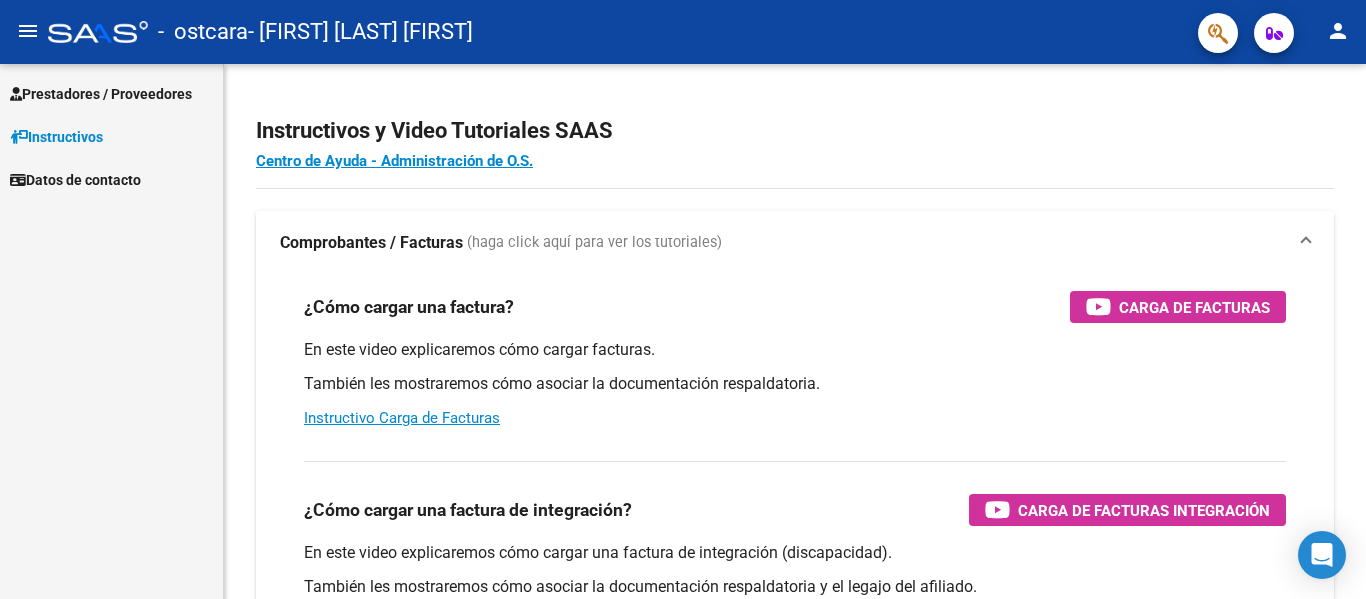 scroll, scrollTop: 0, scrollLeft: 0, axis: both 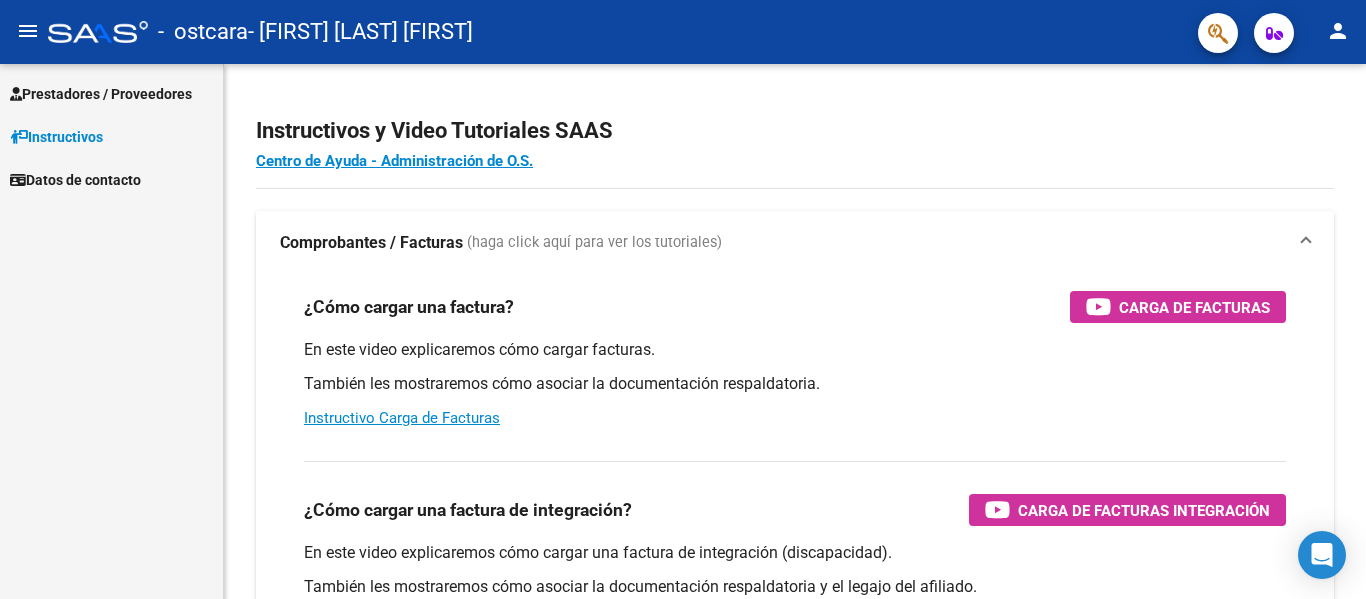 click on "Prestadores / Proveedores" at bounding box center (101, 94) 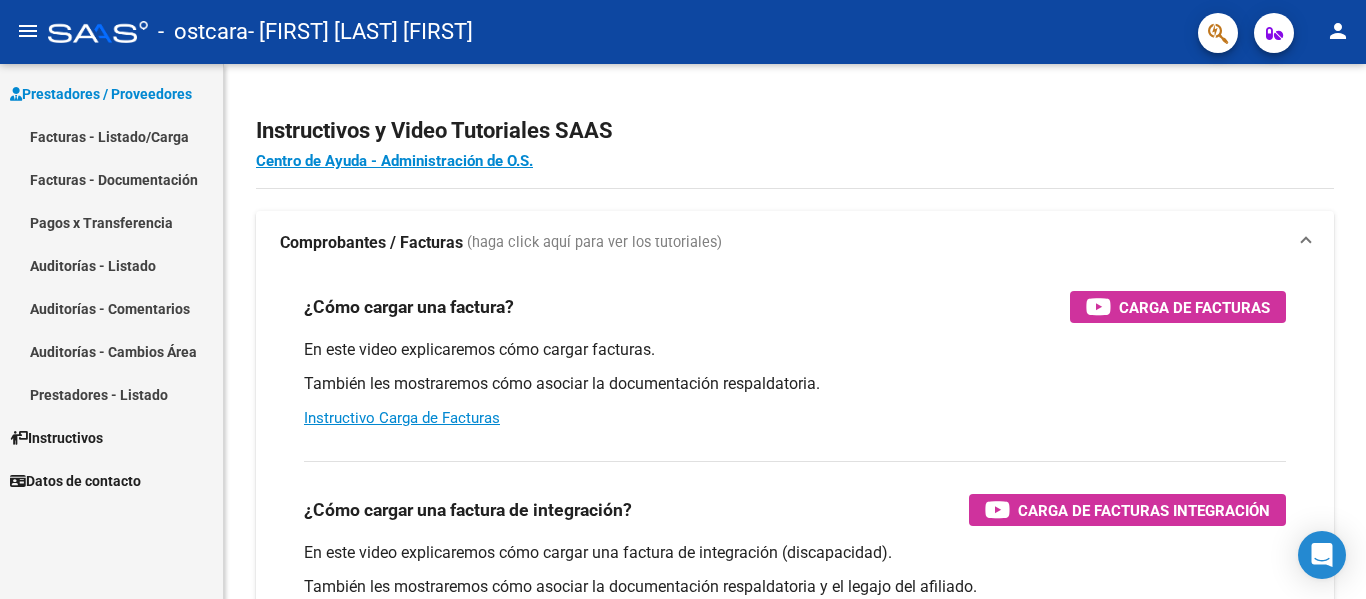 click on "Facturas - Listado/Carga" at bounding box center (111, 136) 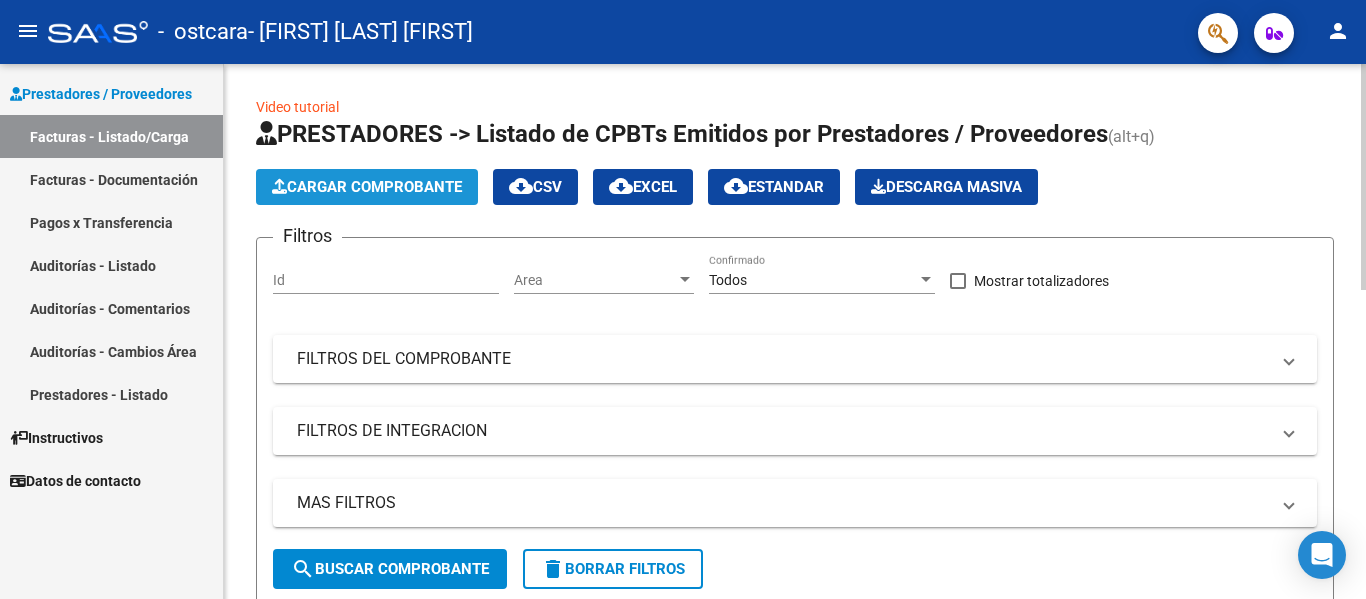 click on "Cargar Comprobante" 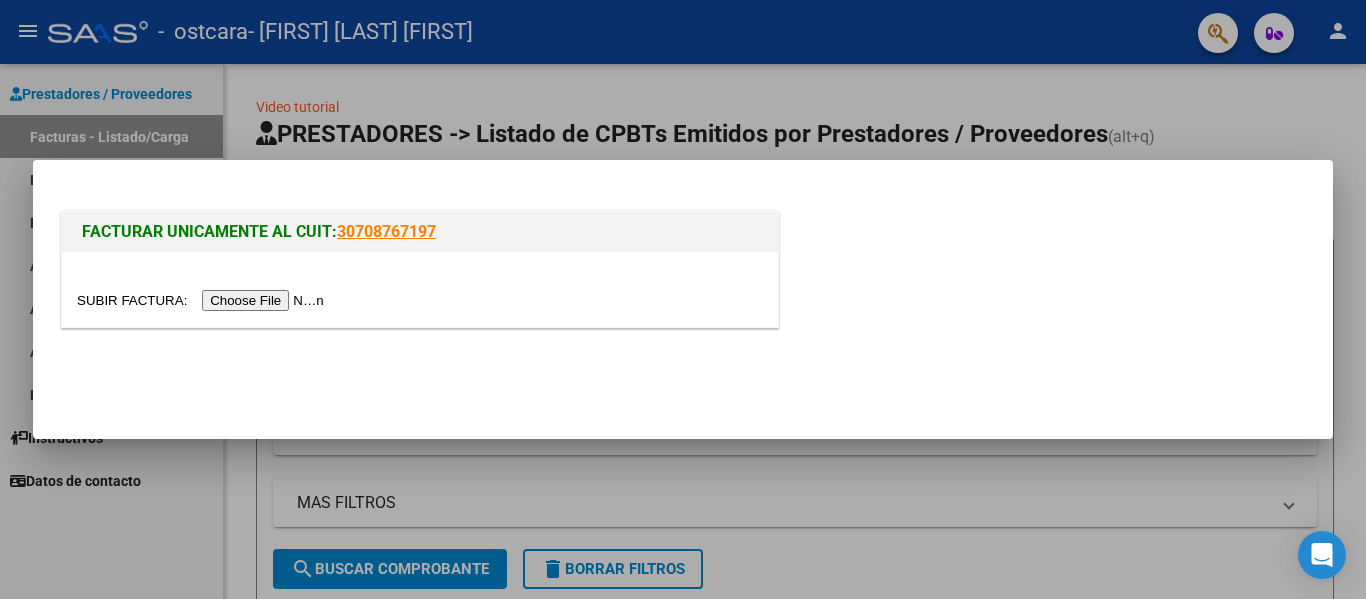 click at bounding box center [203, 300] 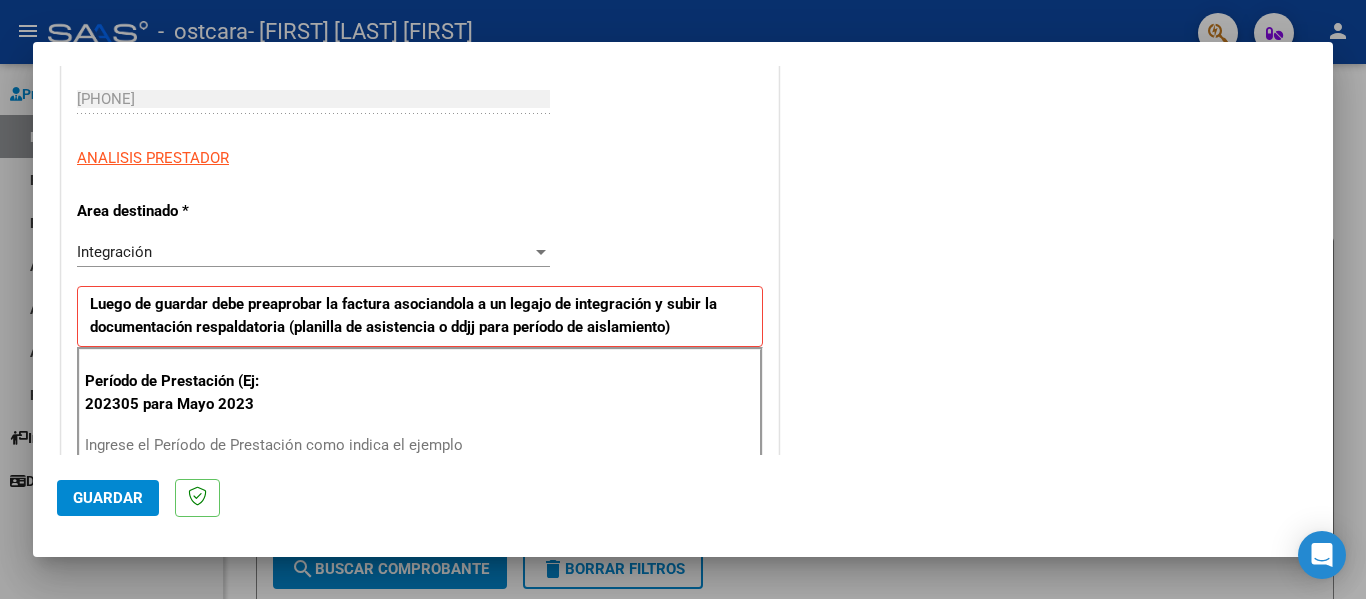 scroll, scrollTop: 400, scrollLeft: 0, axis: vertical 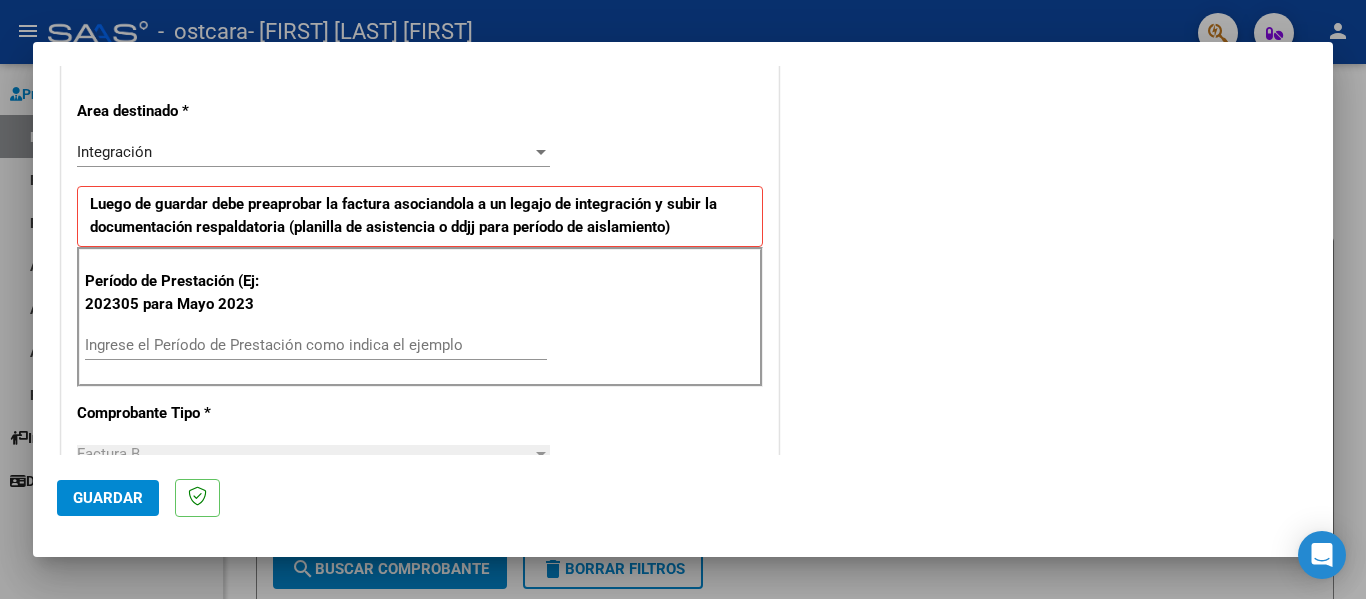 click on "Ingrese el Período de Prestación como indica el ejemplo" at bounding box center [316, 345] 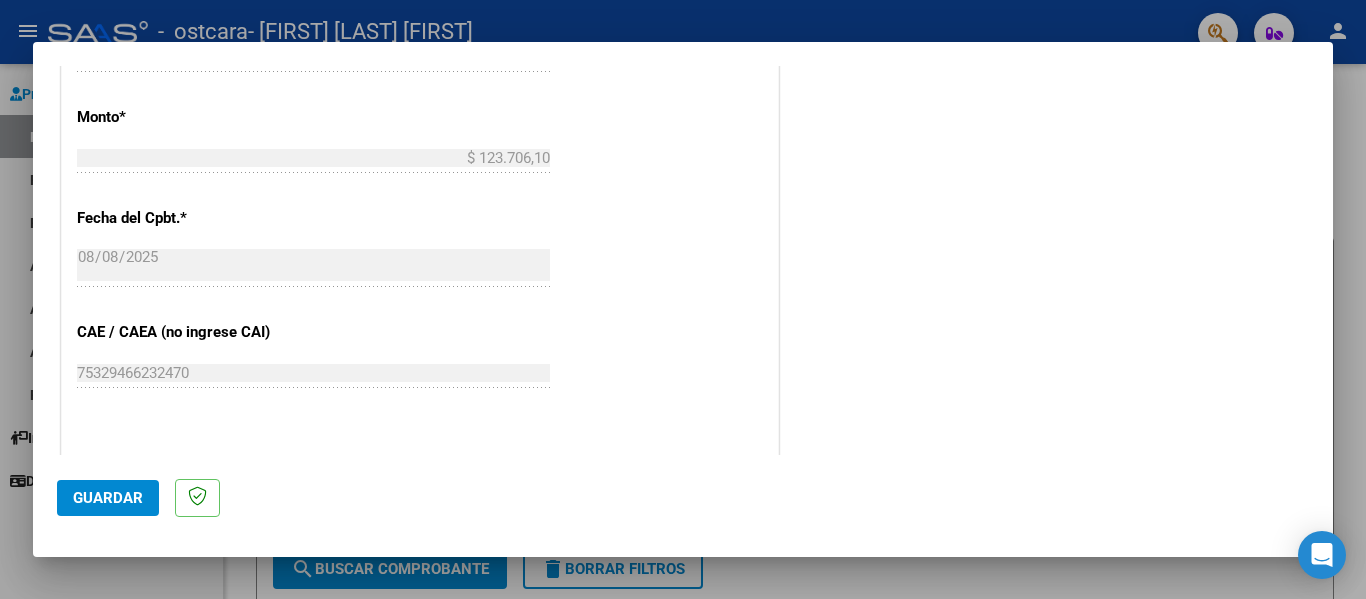 scroll, scrollTop: 1100, scrollLeft: 0, axis: vertical 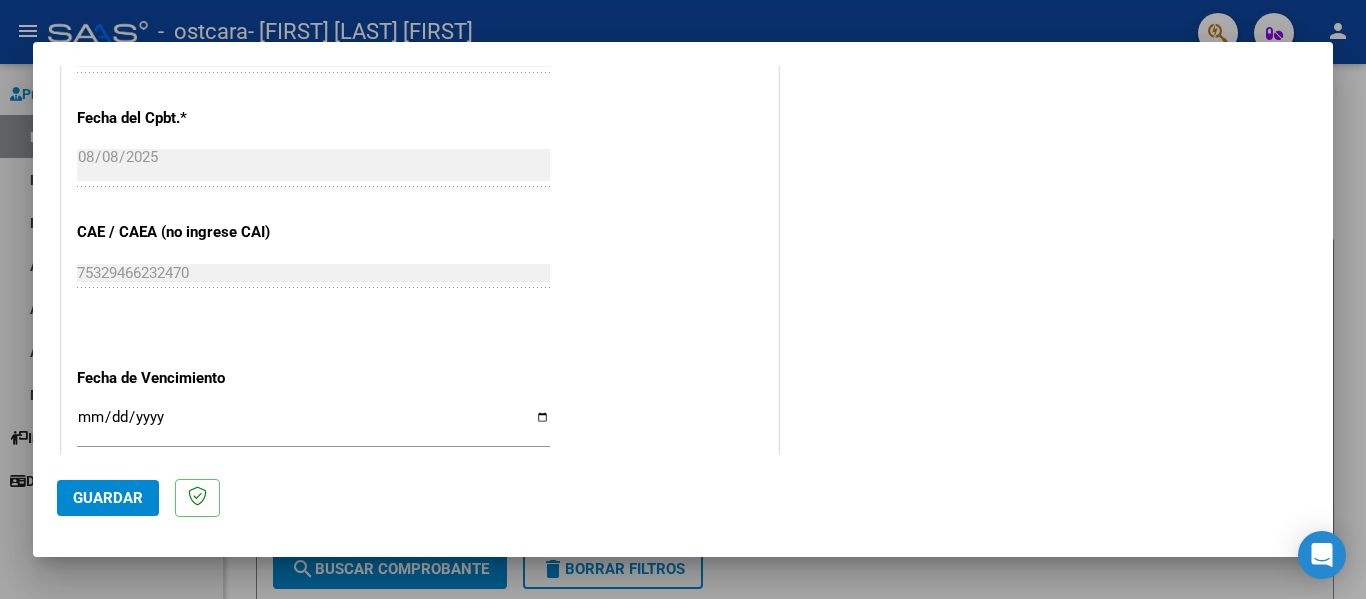 type on "202507" 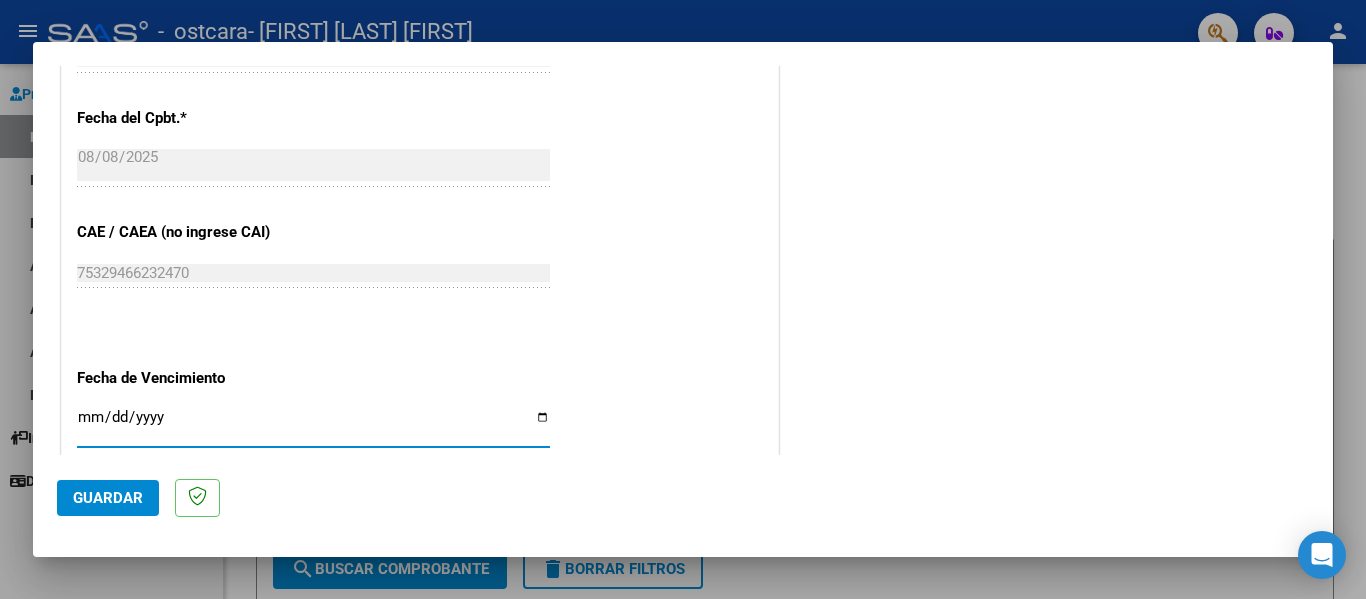 type on "2025-08-18" 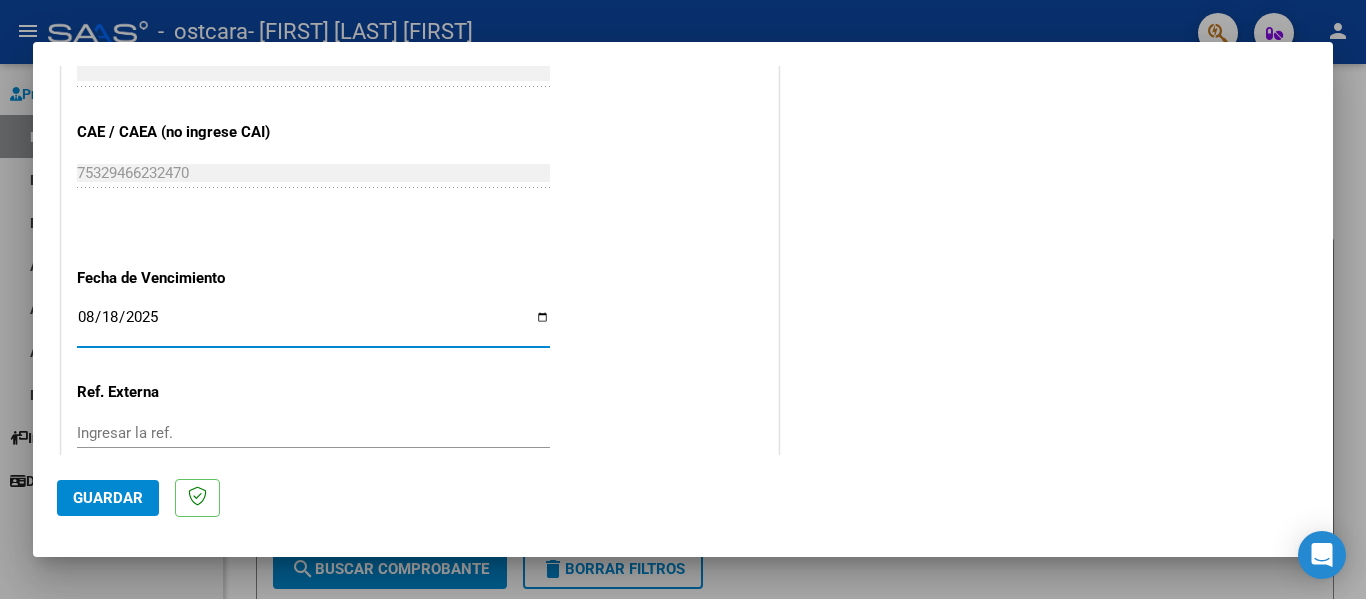 scroll, scrollTop: 1333, scrollLeft: 0, axis: vertical 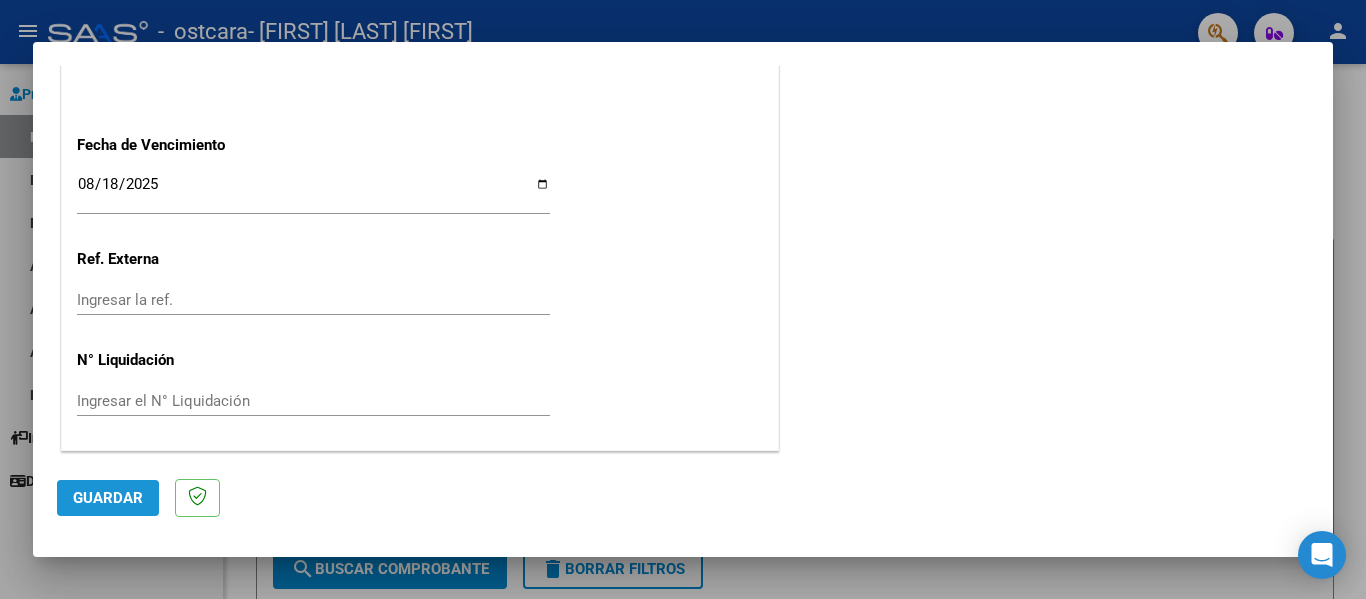 click on "Guardar" 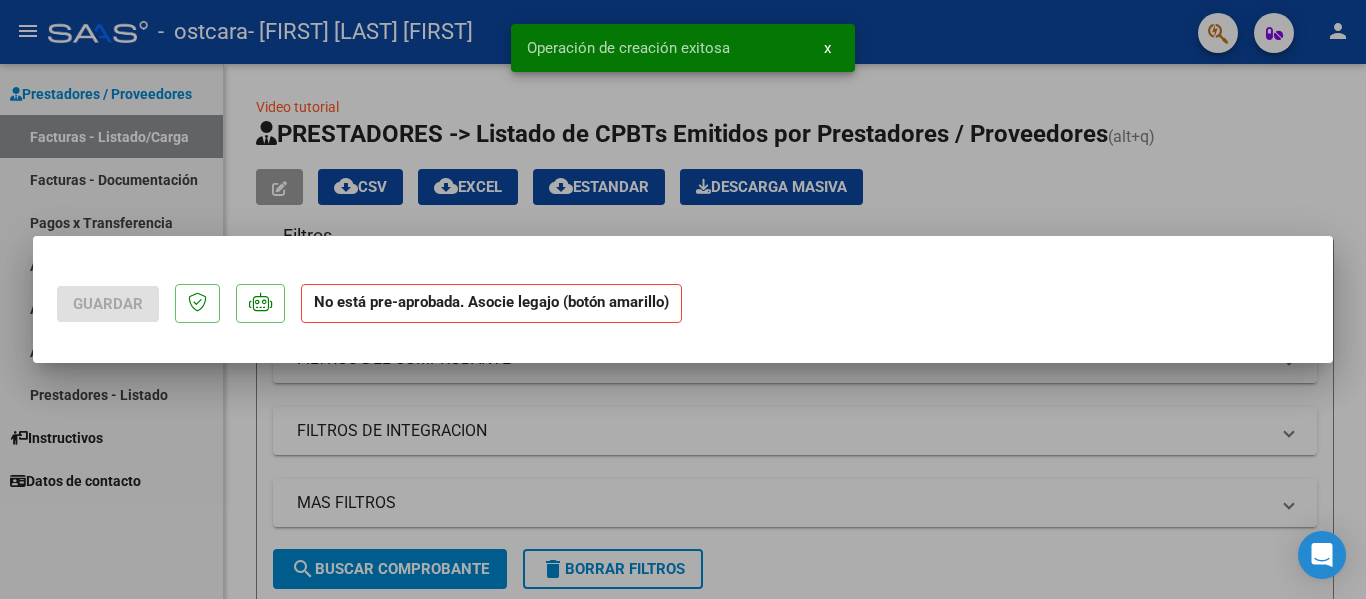 scroll, scrollTop: 0, scrollLeft: 0, axis: both 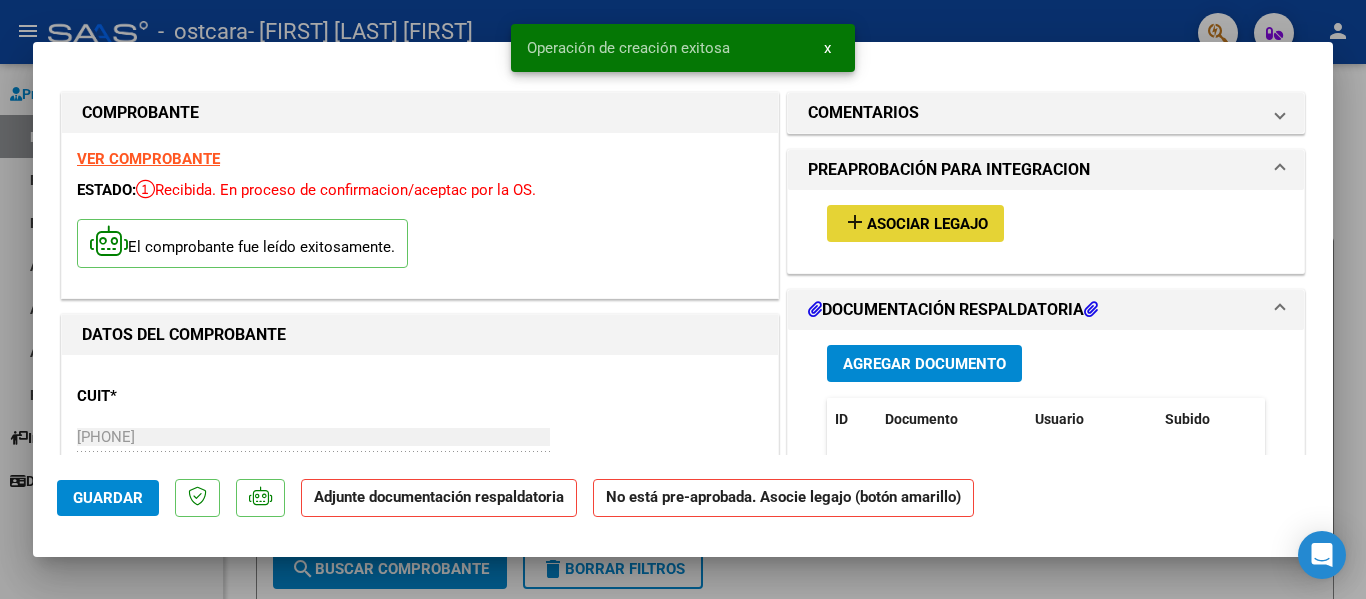 click on "add" at bounding box center [855, 222] 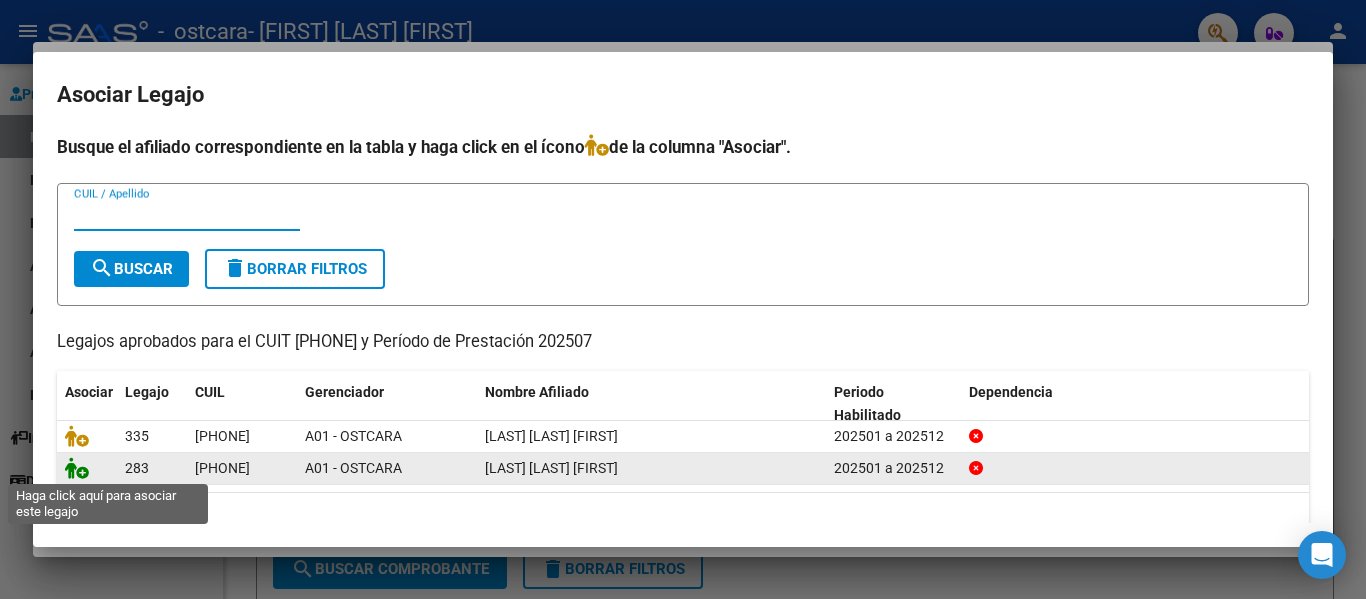 click 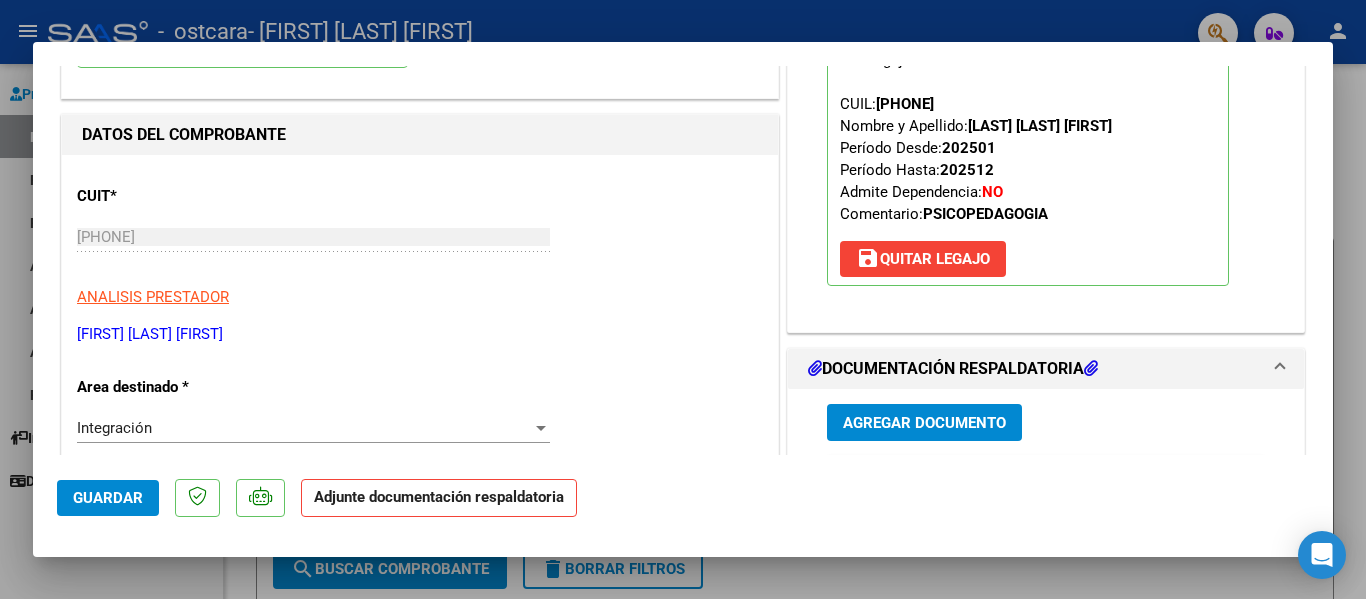 scroll, scrollTop: 400, scrollLeft: 0, axis: vertical 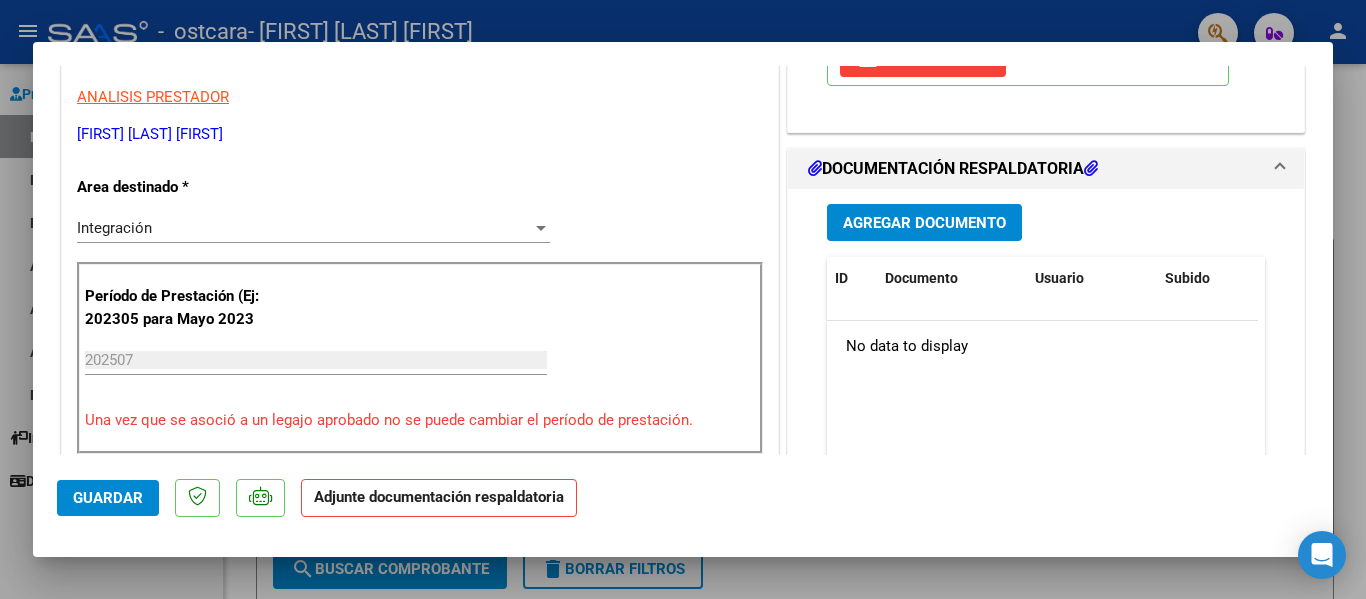 click on "Agregar Documento" at bounding box center [924, 223] 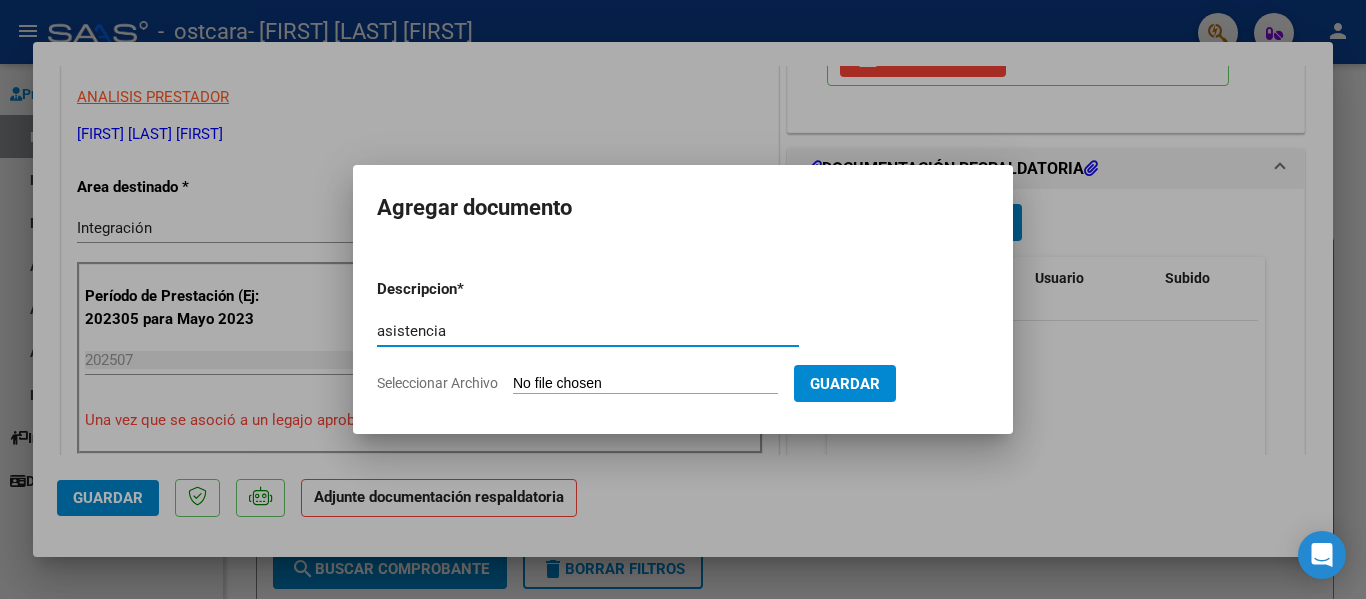type on "asistencia" 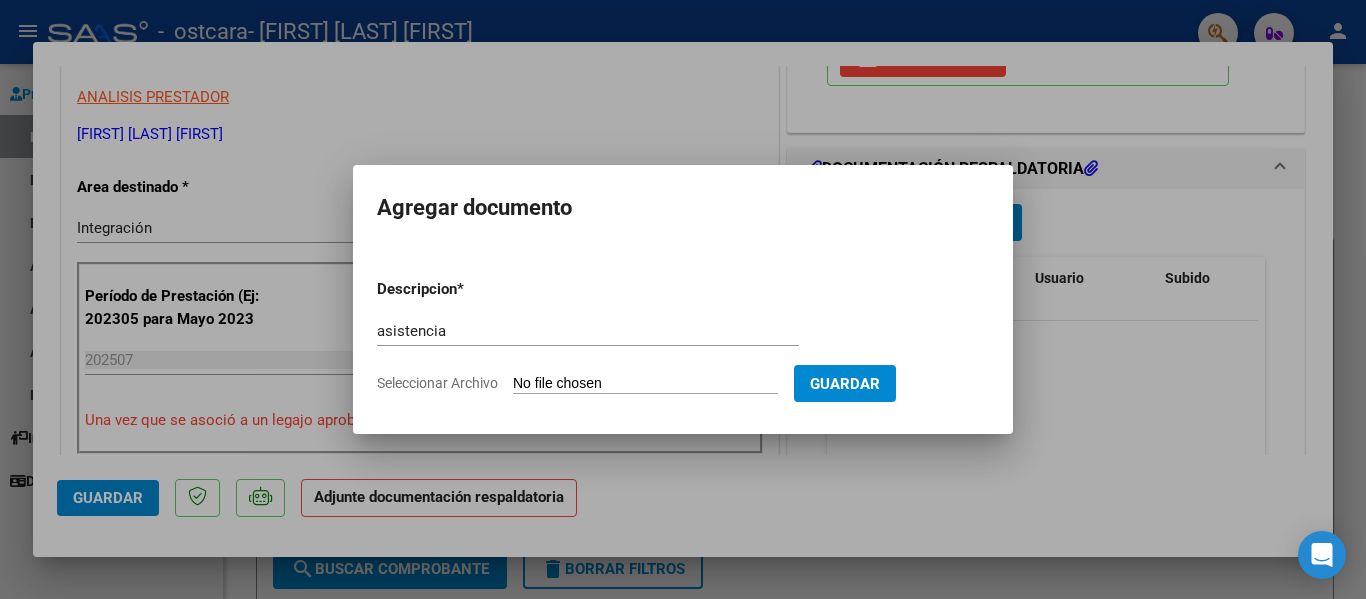 click on "Seleccionar Archivo" at bounding box center (645, 384) 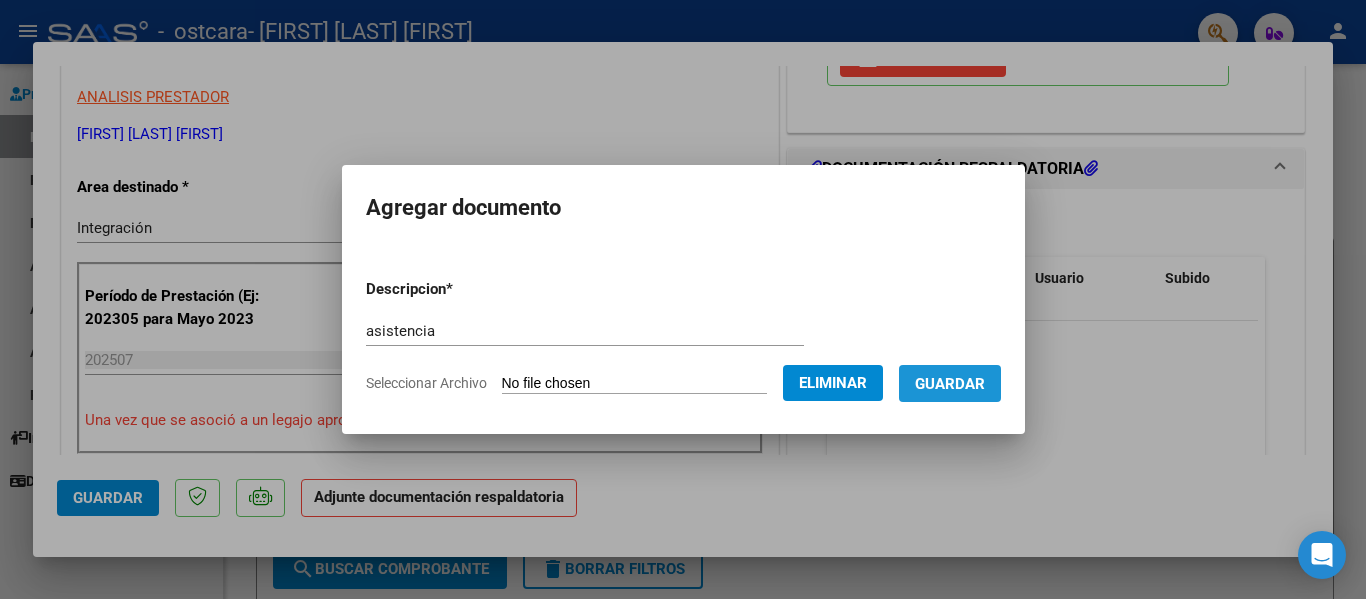 click on "Guardar" at bounding box center [950, 384] 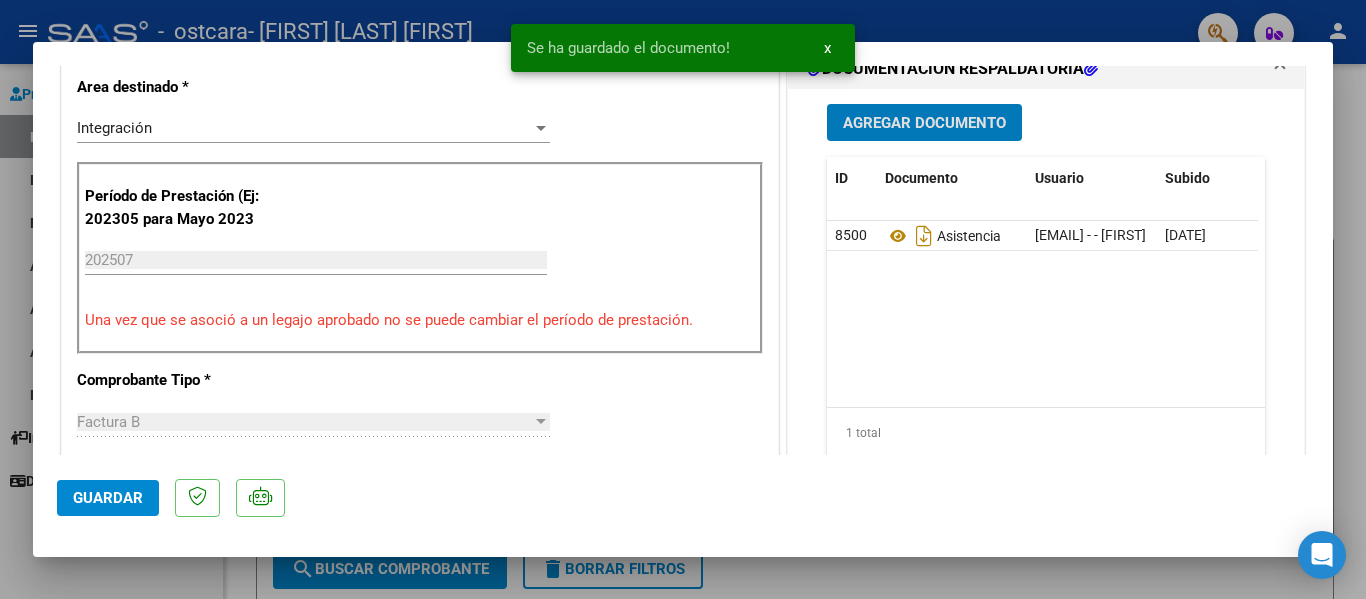 scroll, scrollTop: 600, scrollLeft: 0, axis: vertical 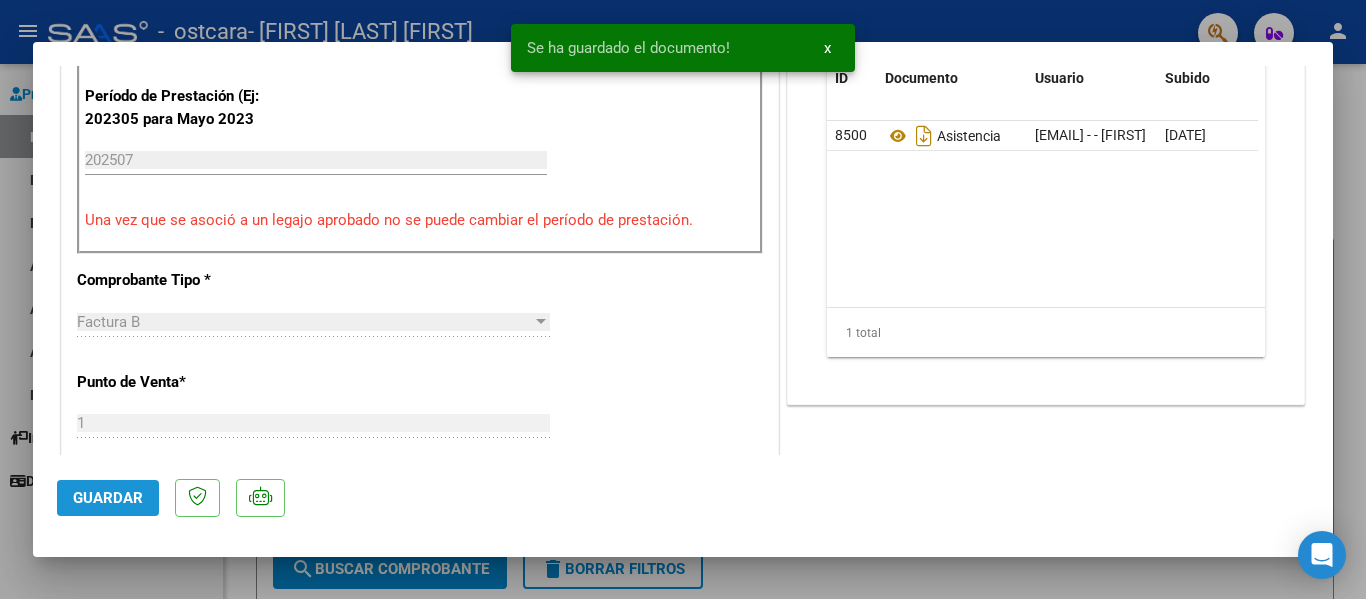 click on "Guardar" 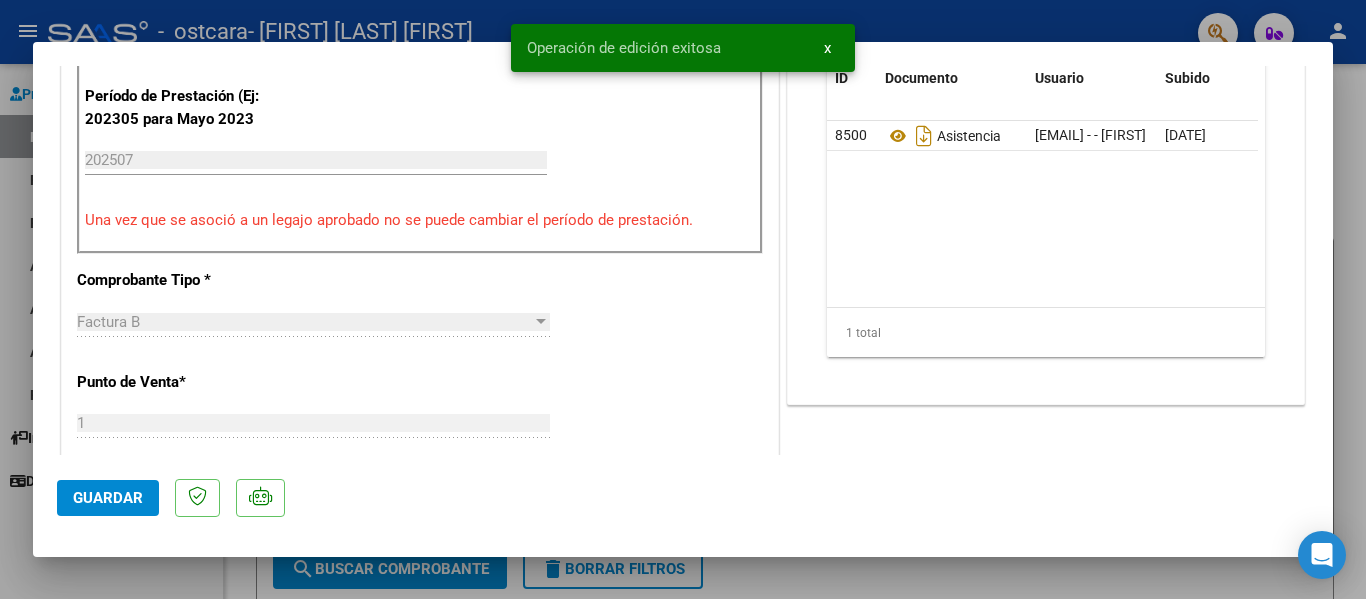 click at bounding box center [683, 299] 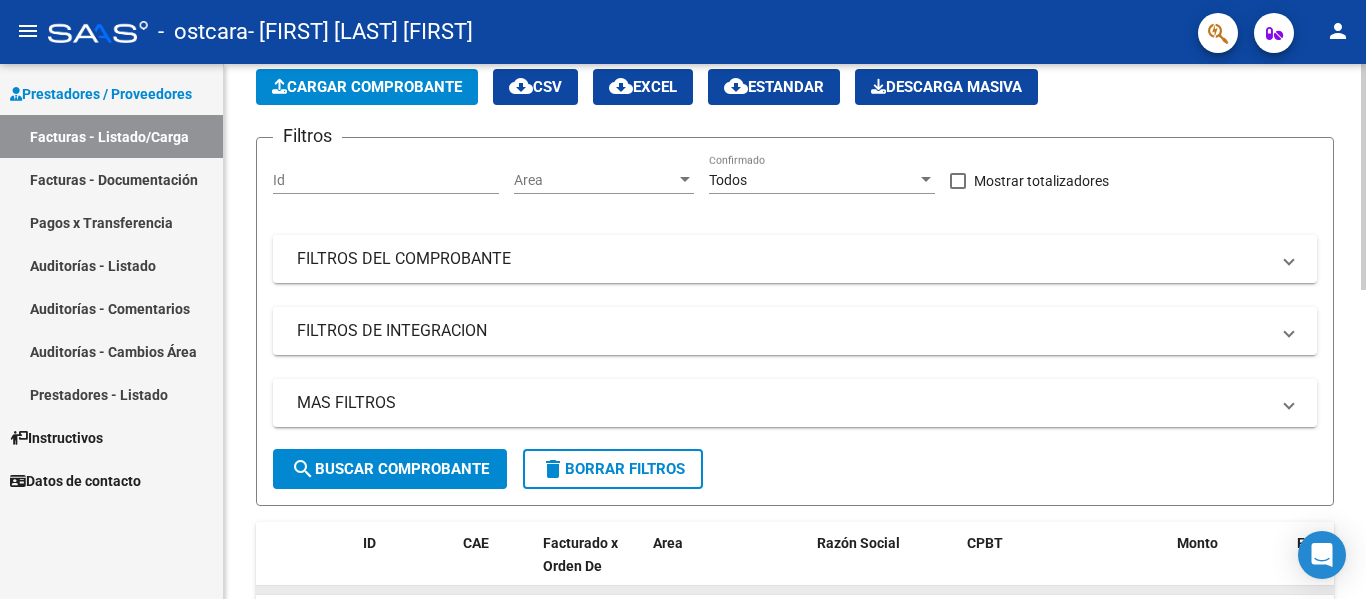 scroll, scrollTop: 0, scrollLeft: 0, axis: both 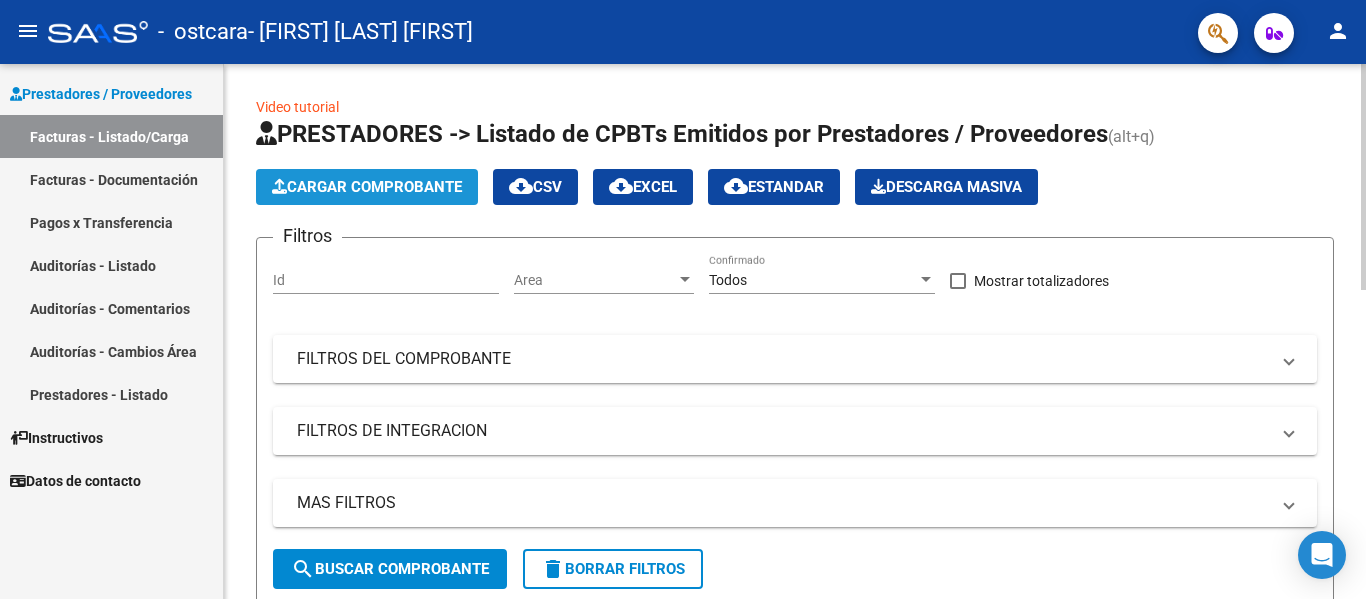click on "Cargar Comprobante" 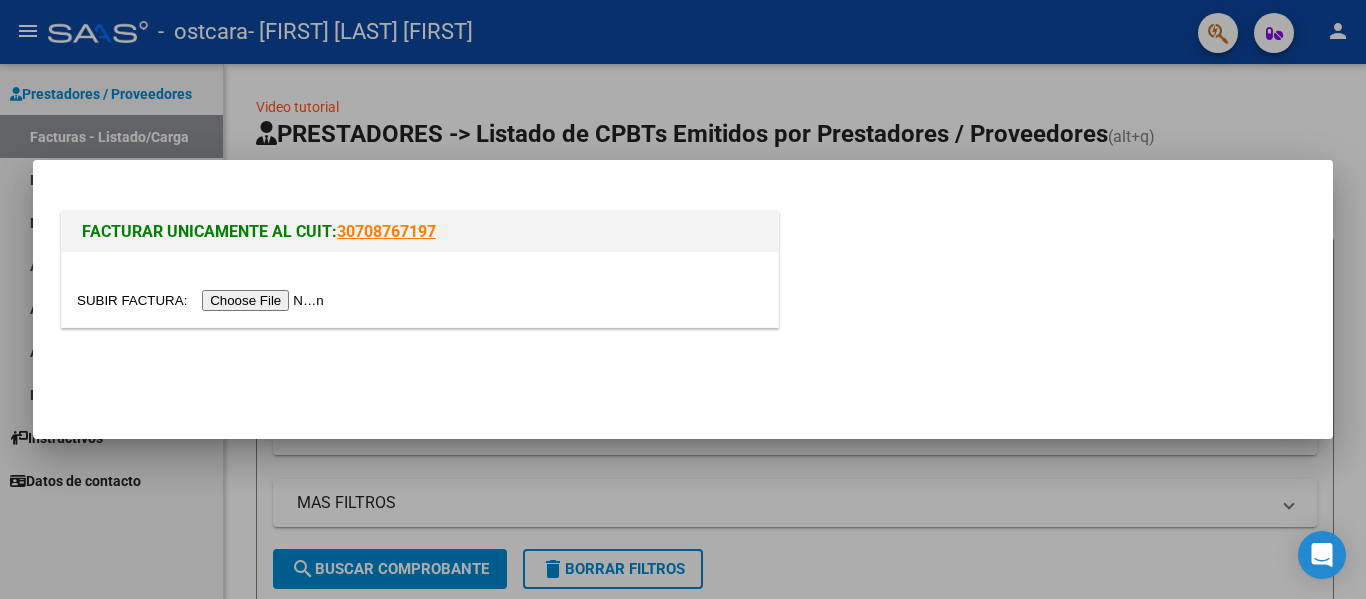 click at bounding box center [203, 300] 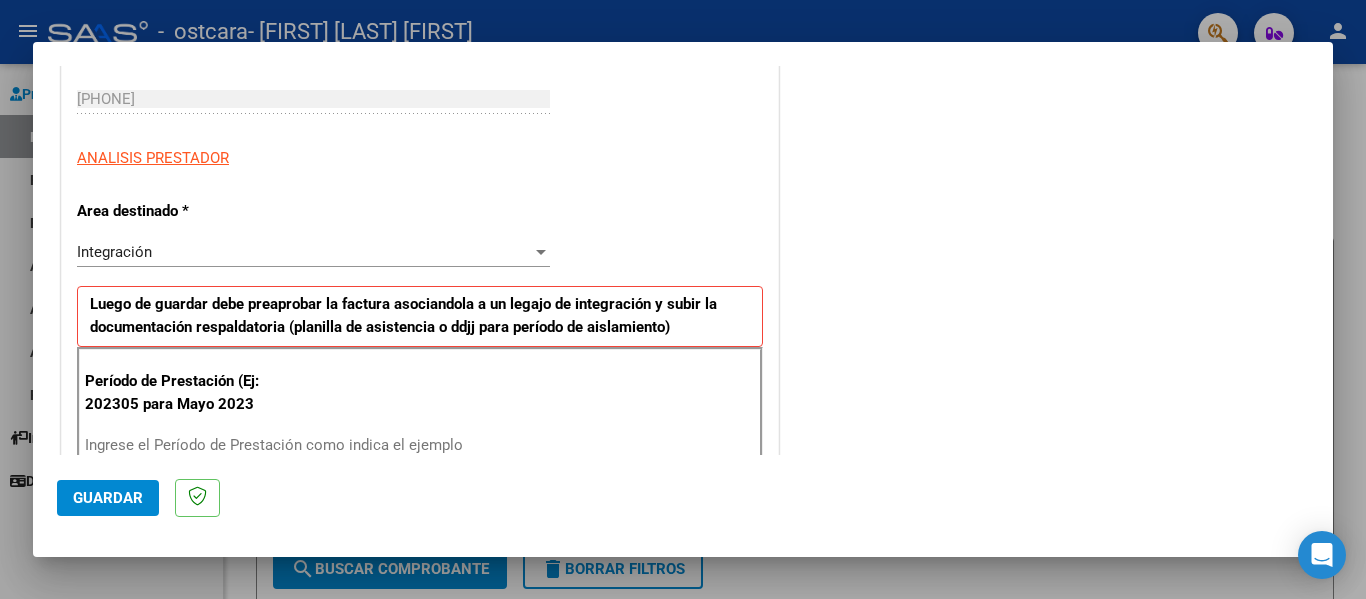 scroll, scrollTop: 400, scrollLeft: 0, axis: vertical 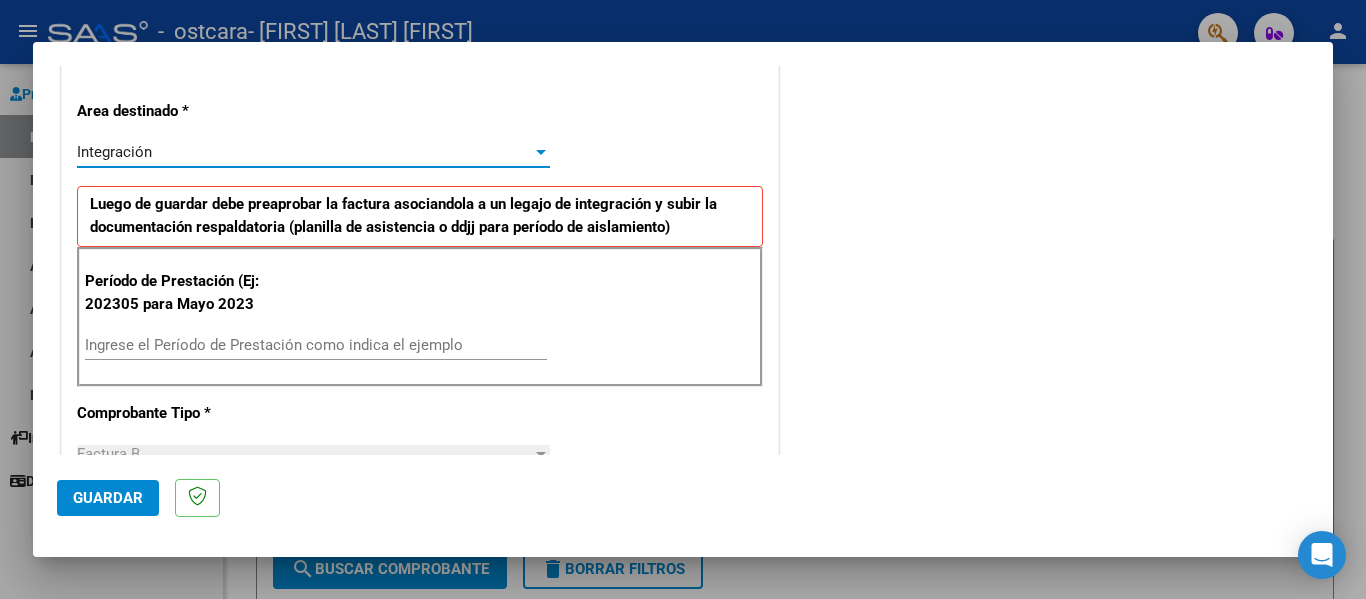 click at bounding box center (541, 152) 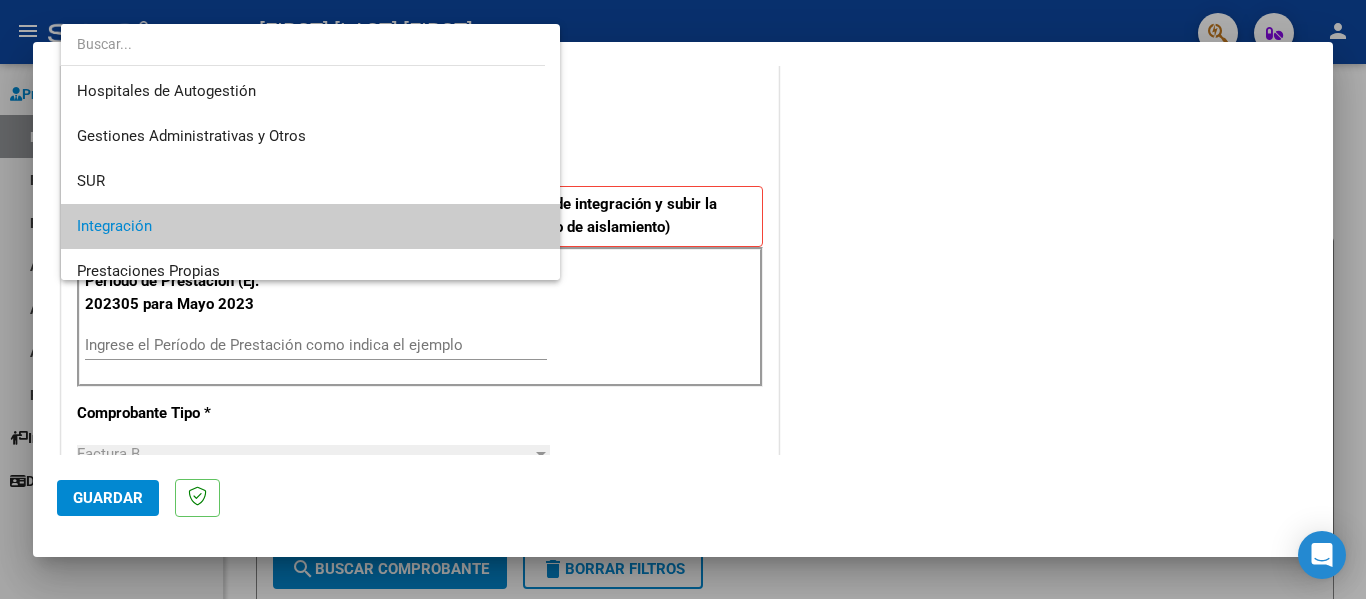 scroll, scrollTop: 75, scrollLeft: 0, axis: vertical 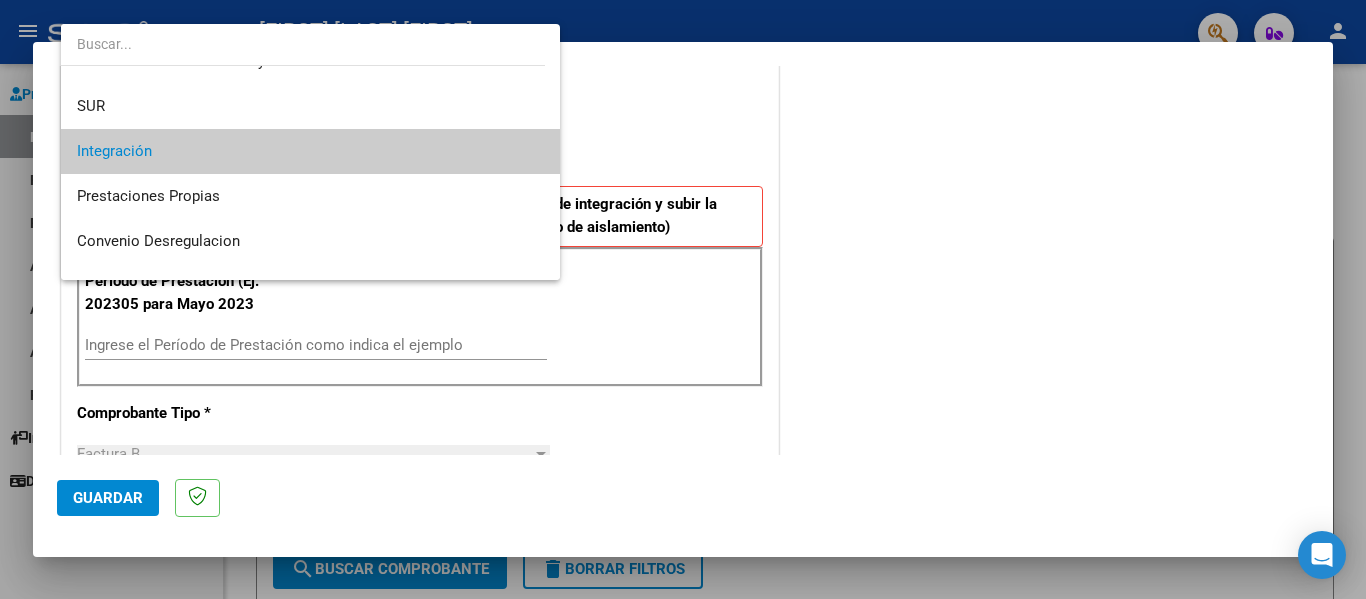 click on "Integración" at bounding box center [310, 151] 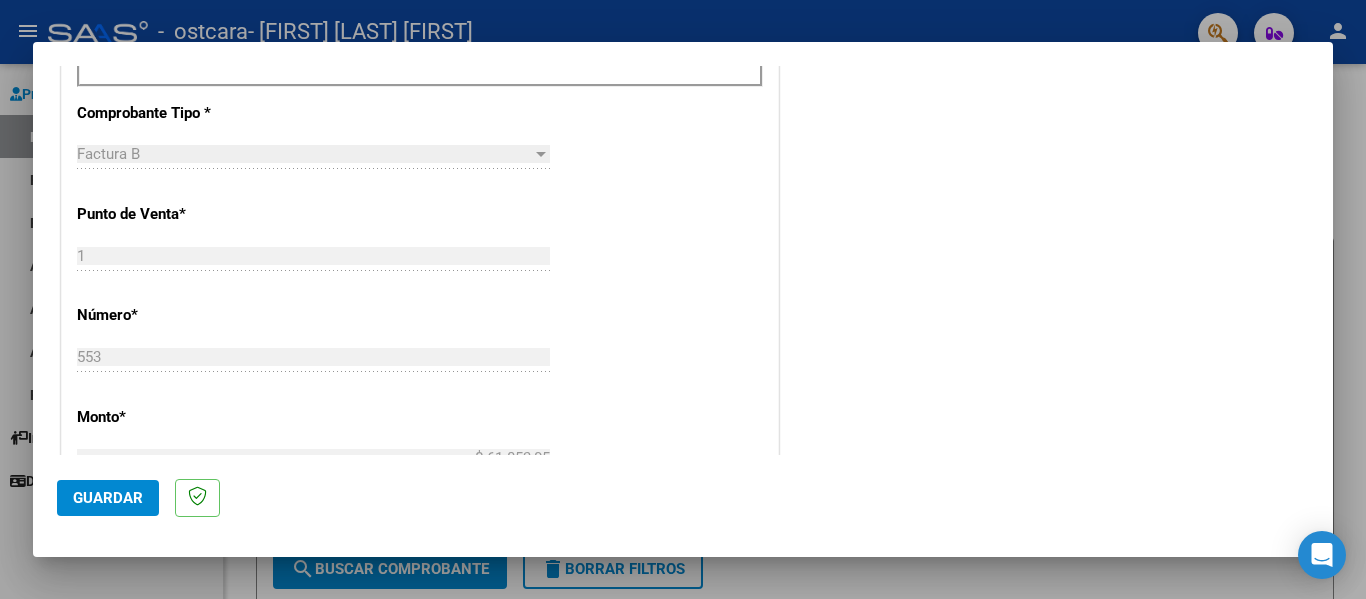 scroll, scrollTop: 500, scrollLeft: 0, axis: vertical 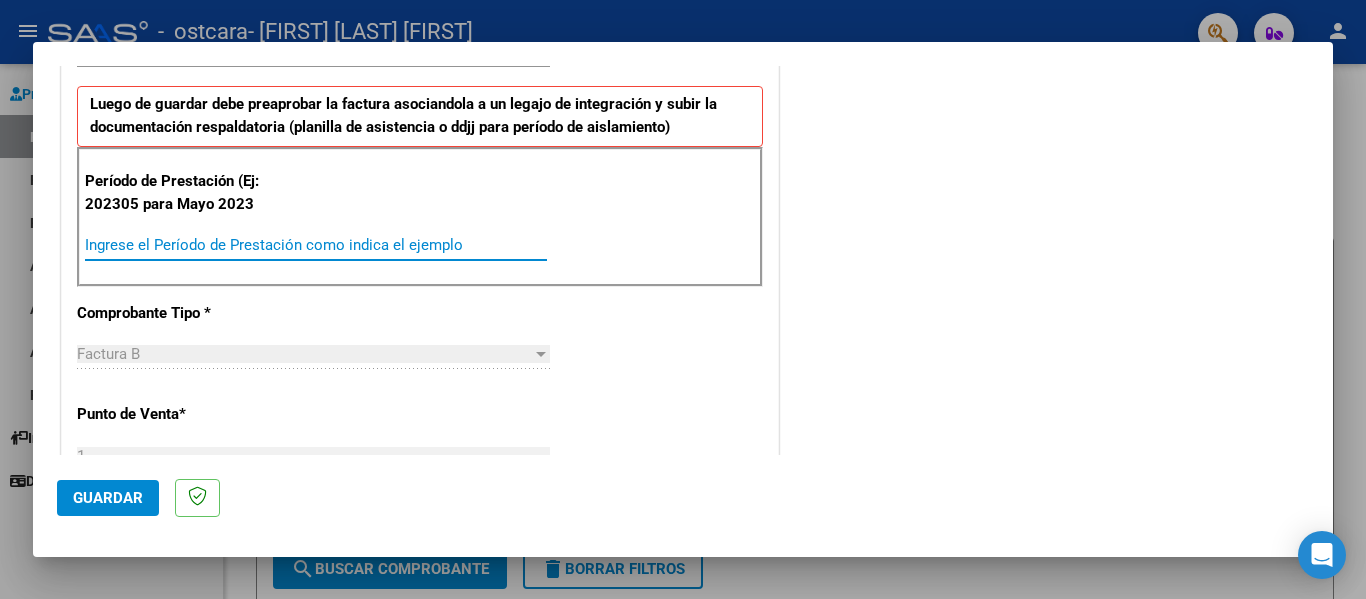 click on "Ingrese el Período de Prestación como indica el ejemplo" at bounding box center [316, 245] 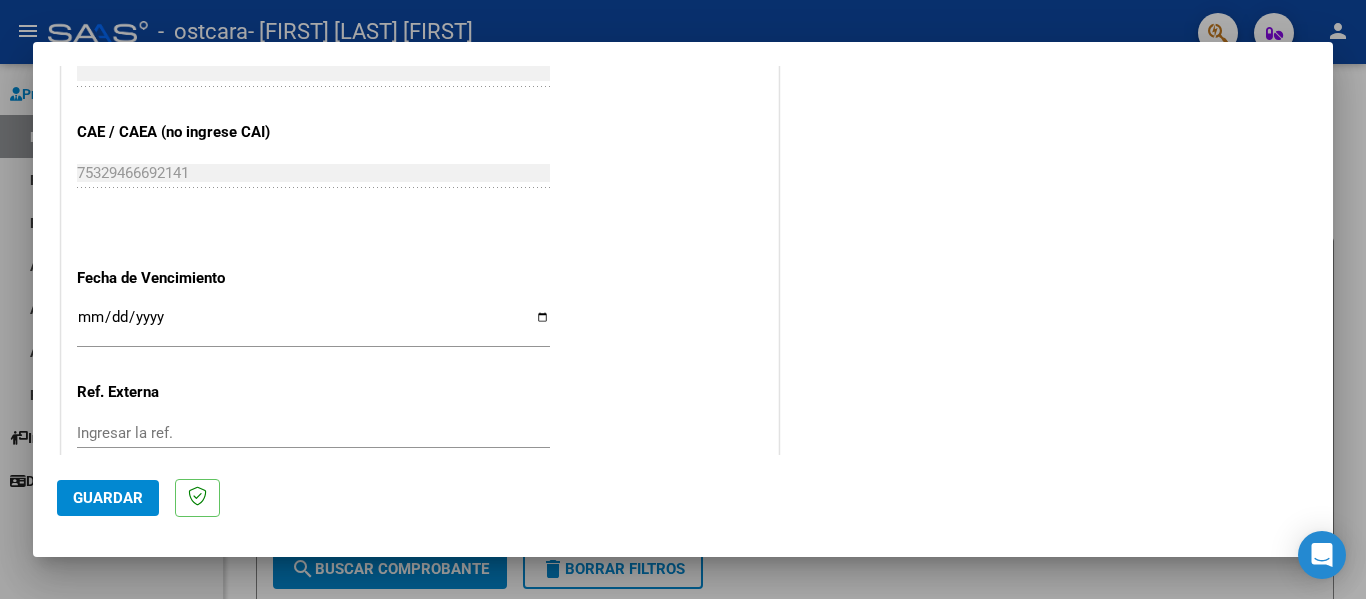scroll, scrollTop: 1300, scrollLeft: 0, axis: vertical 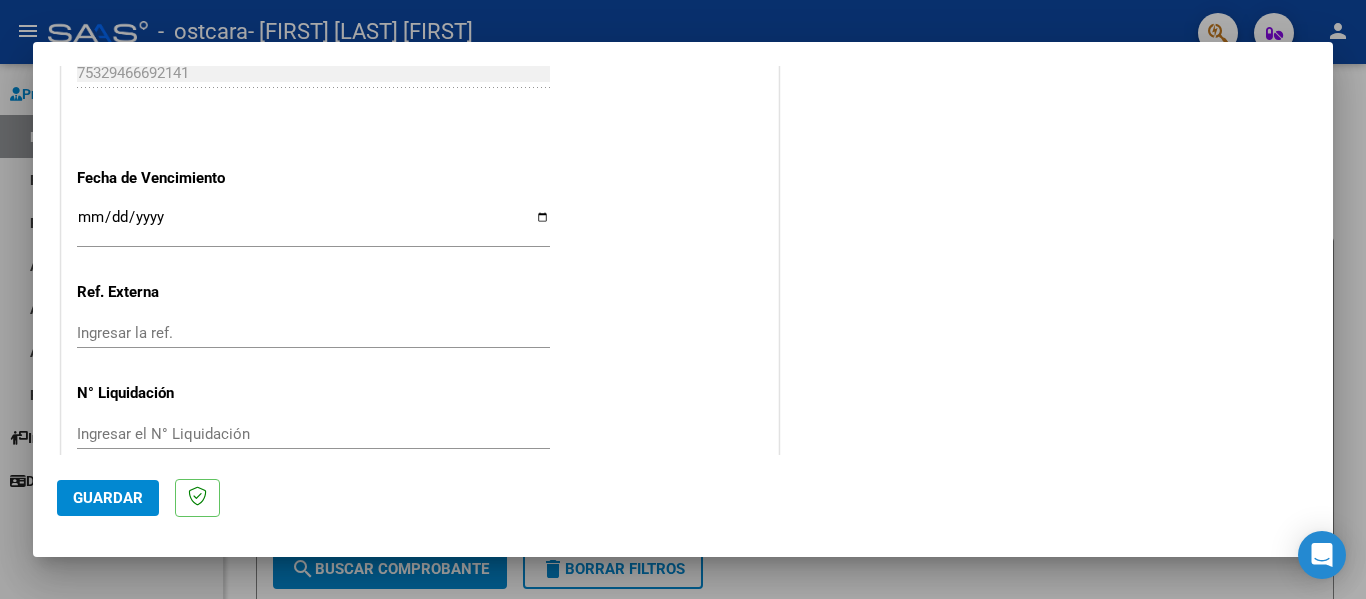 type on "202507" 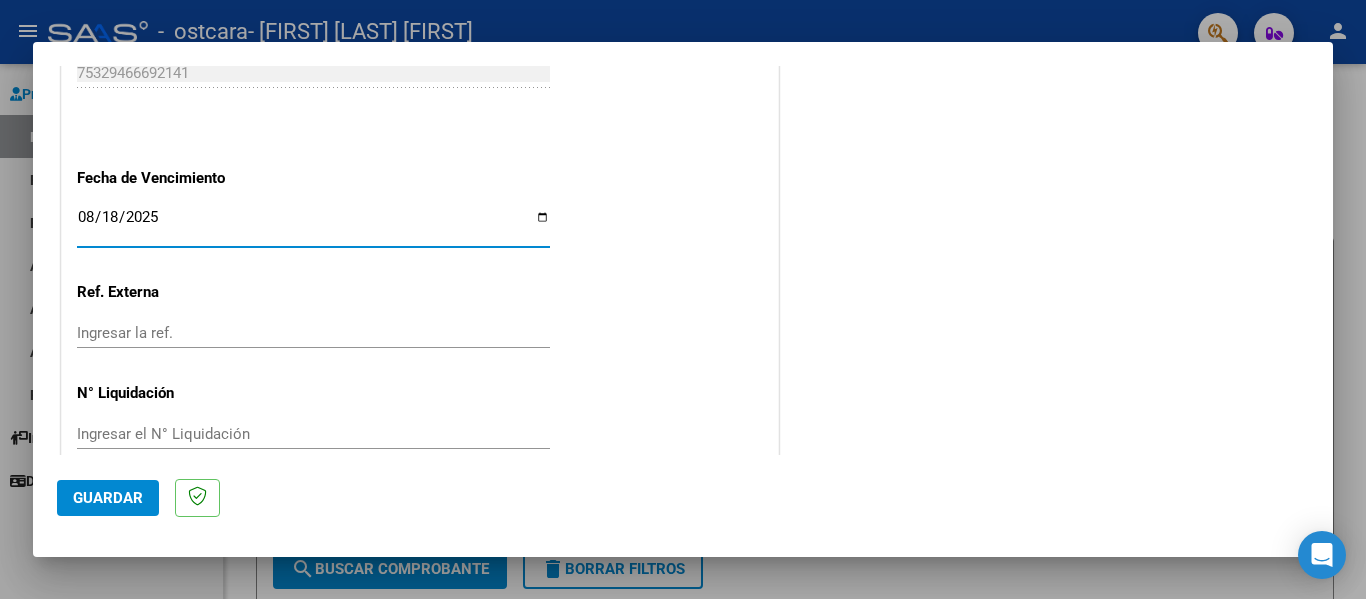 type on "2025-08-18" 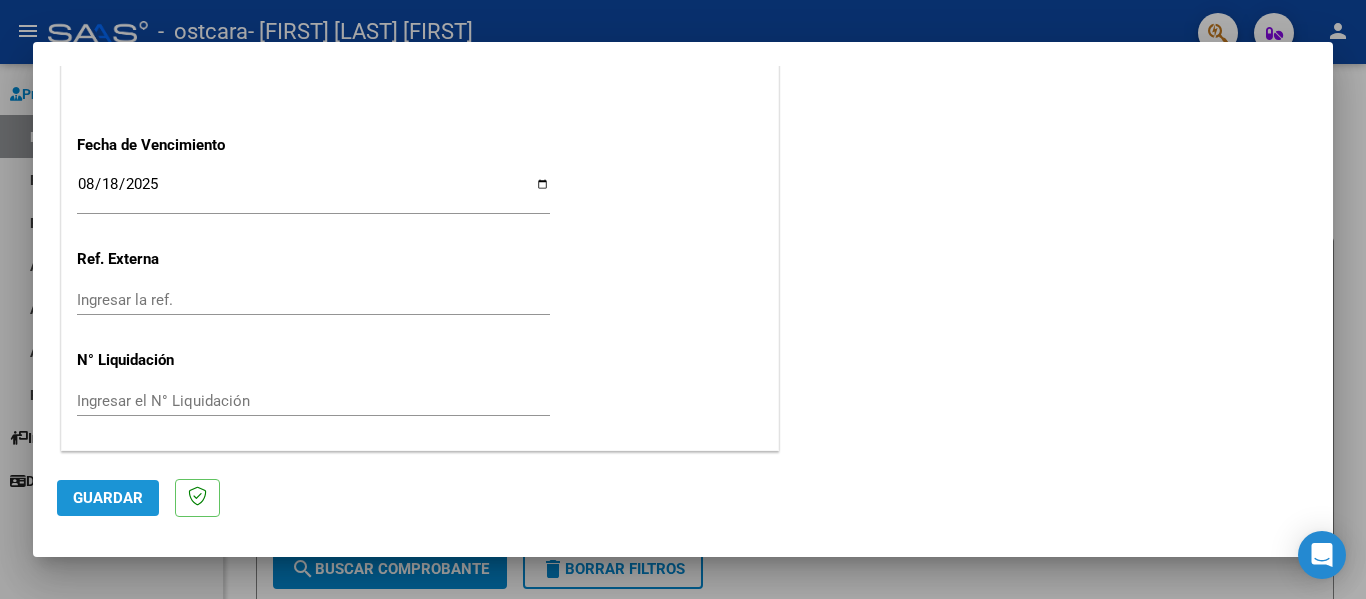 click on "Guardar" 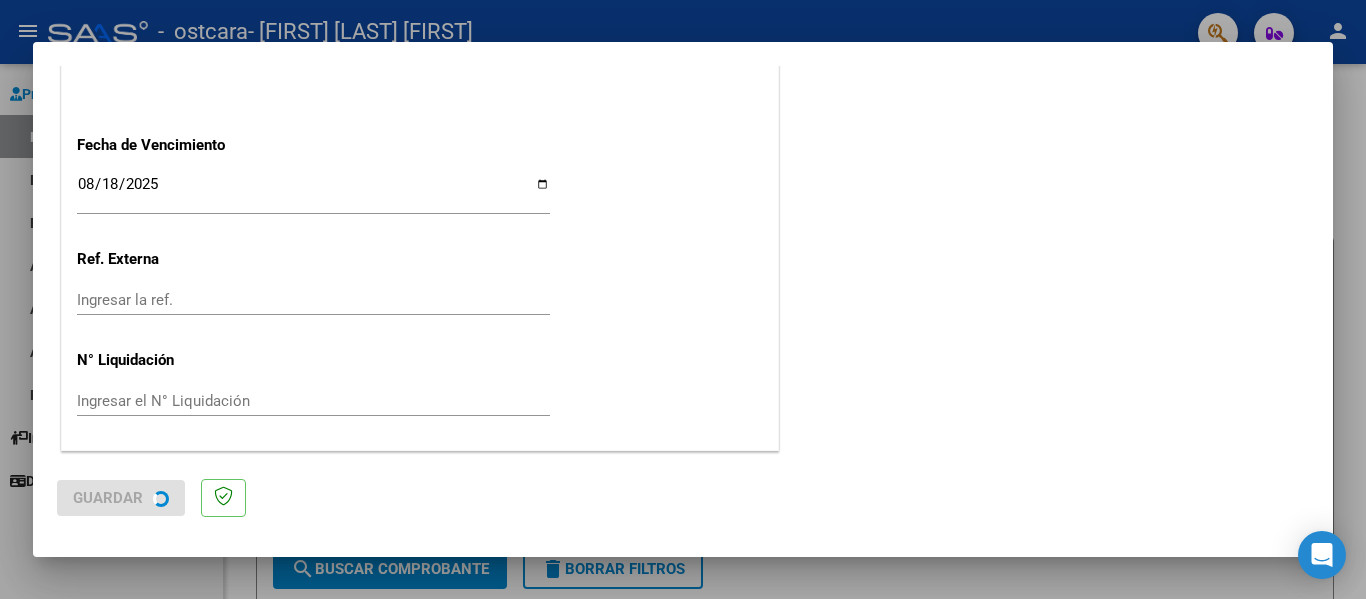 scroll, scrollTop: 0, scrollLeft: 0, axis: both 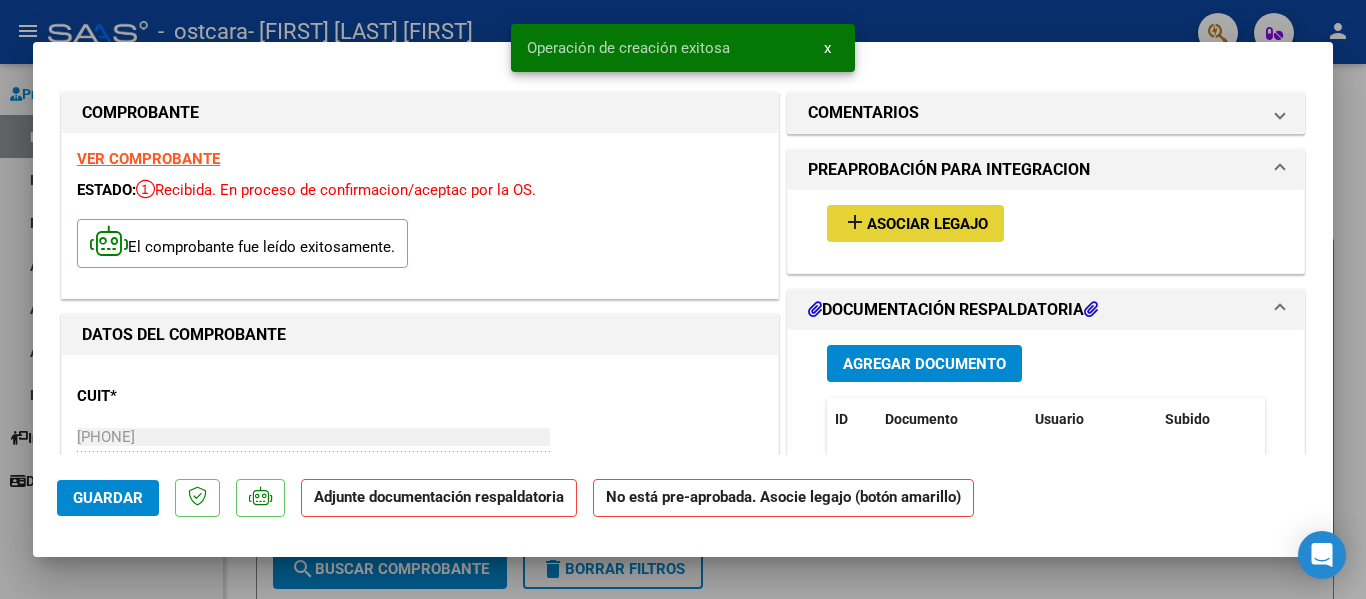 click on "Asociar Legajo" at bounding box center (927, 224) 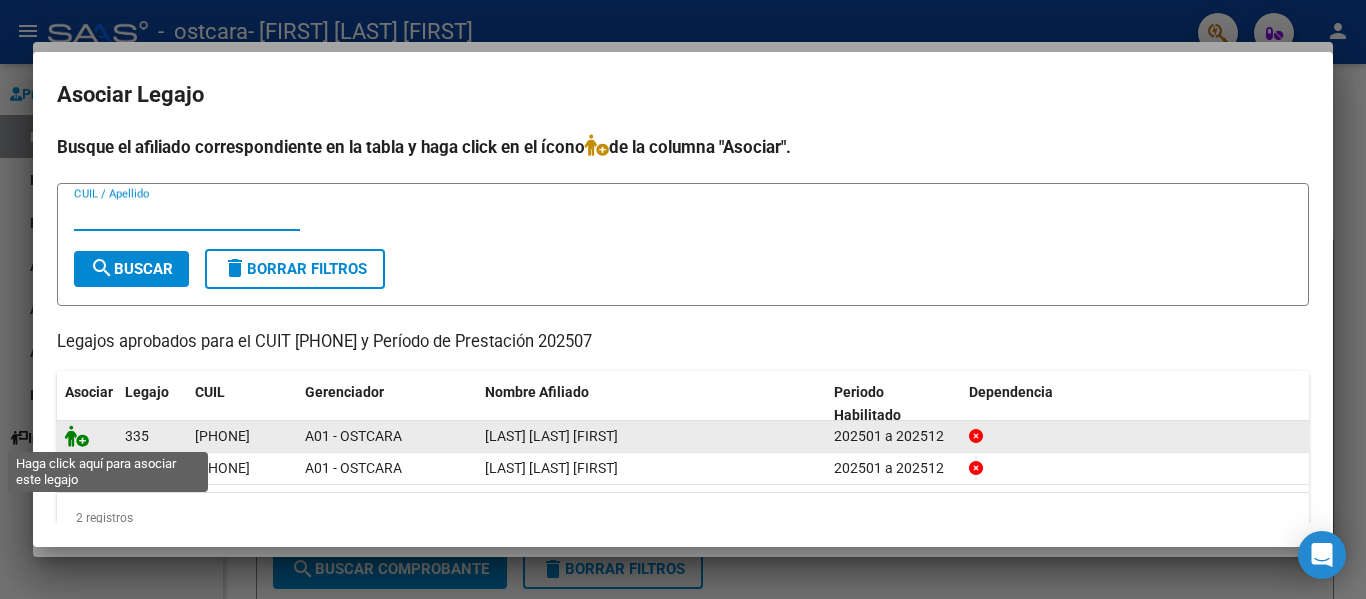 click 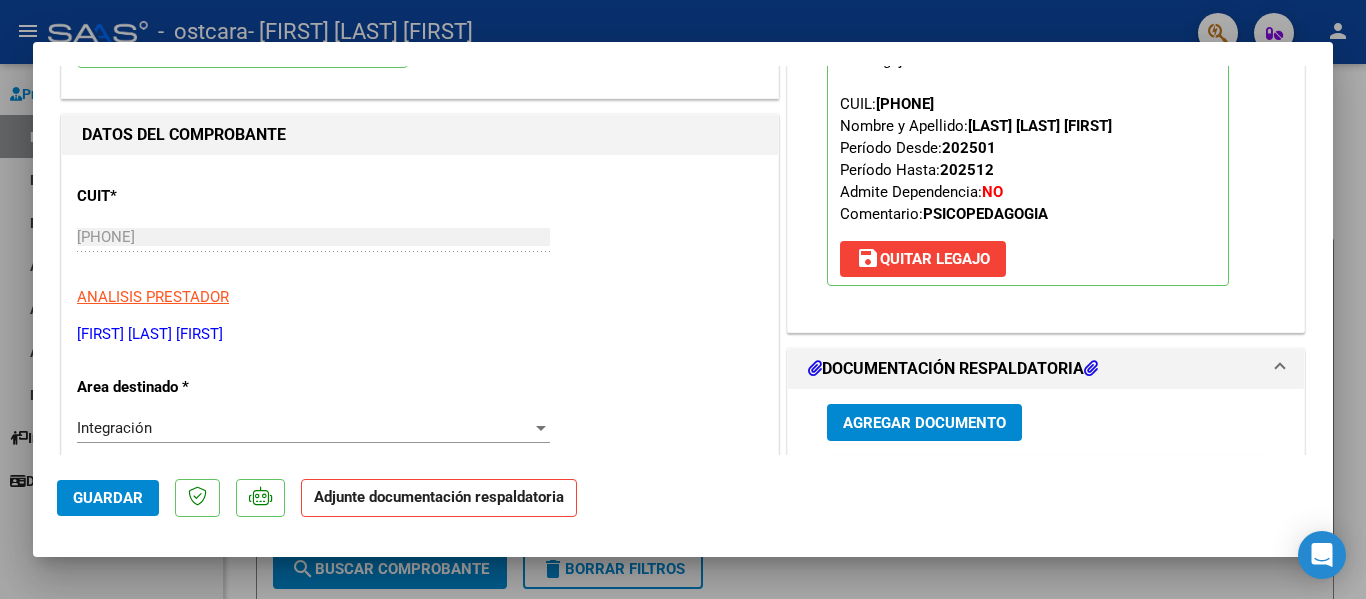 scroll, scrollTop: 300, scrollLeft: 0, axis: vertical 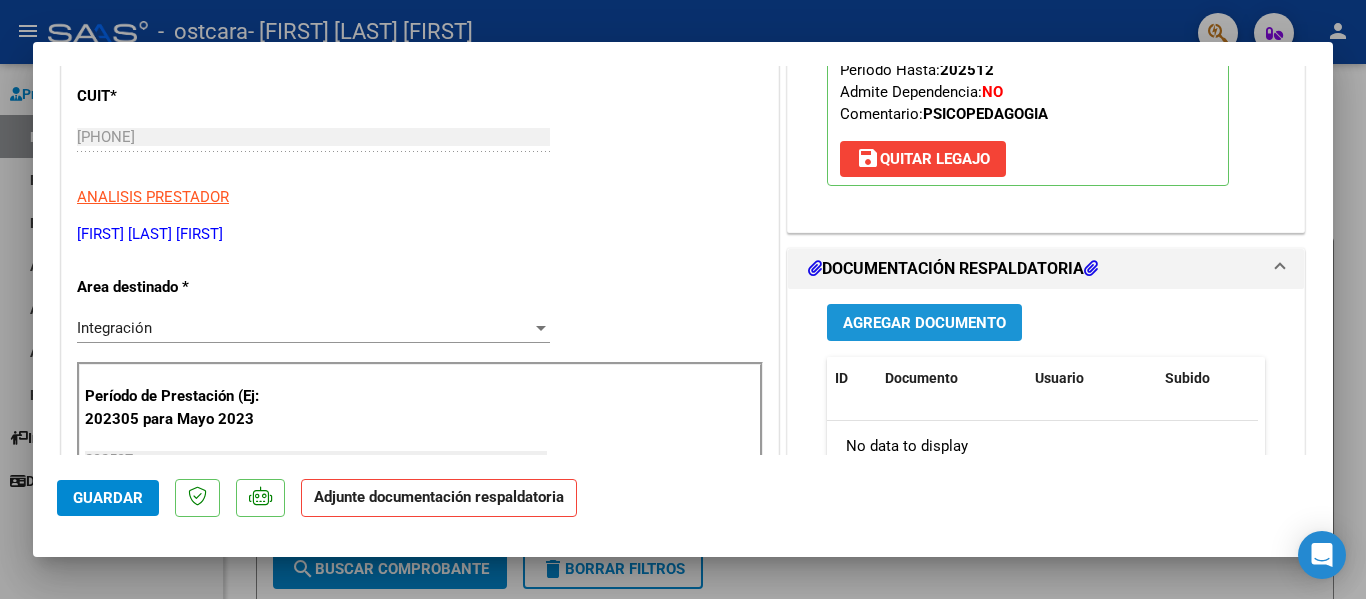 click on "Agregar Documento" at bounding box center (924, 323) 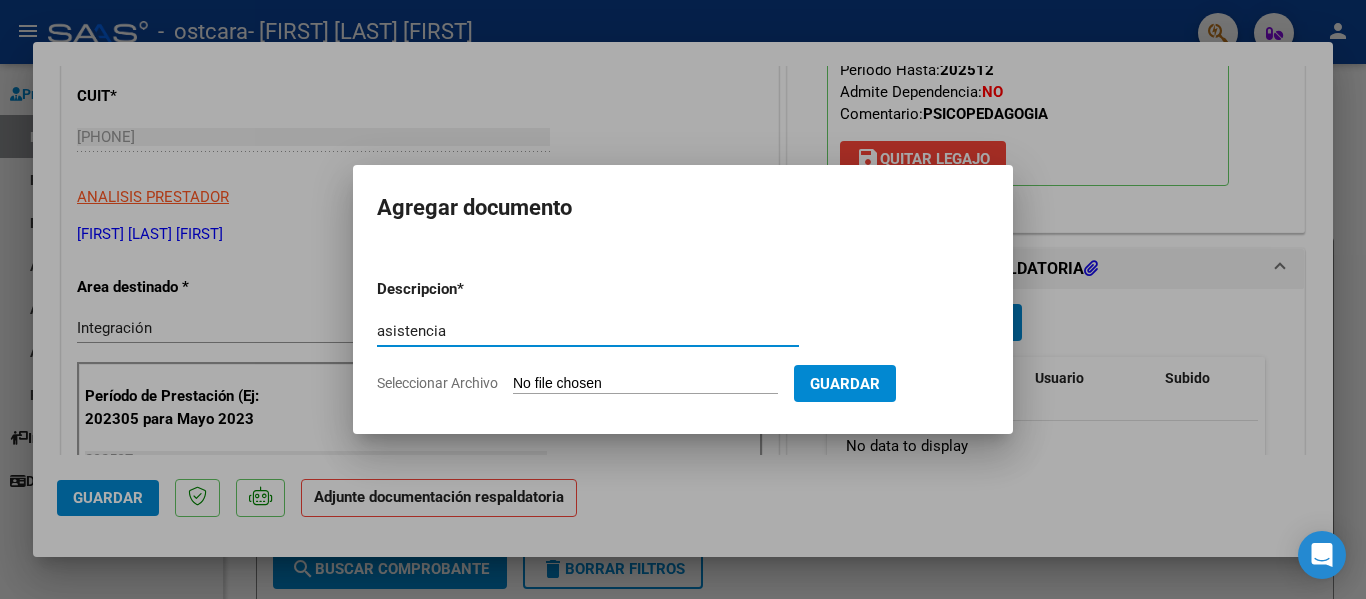 type on "asistencia" 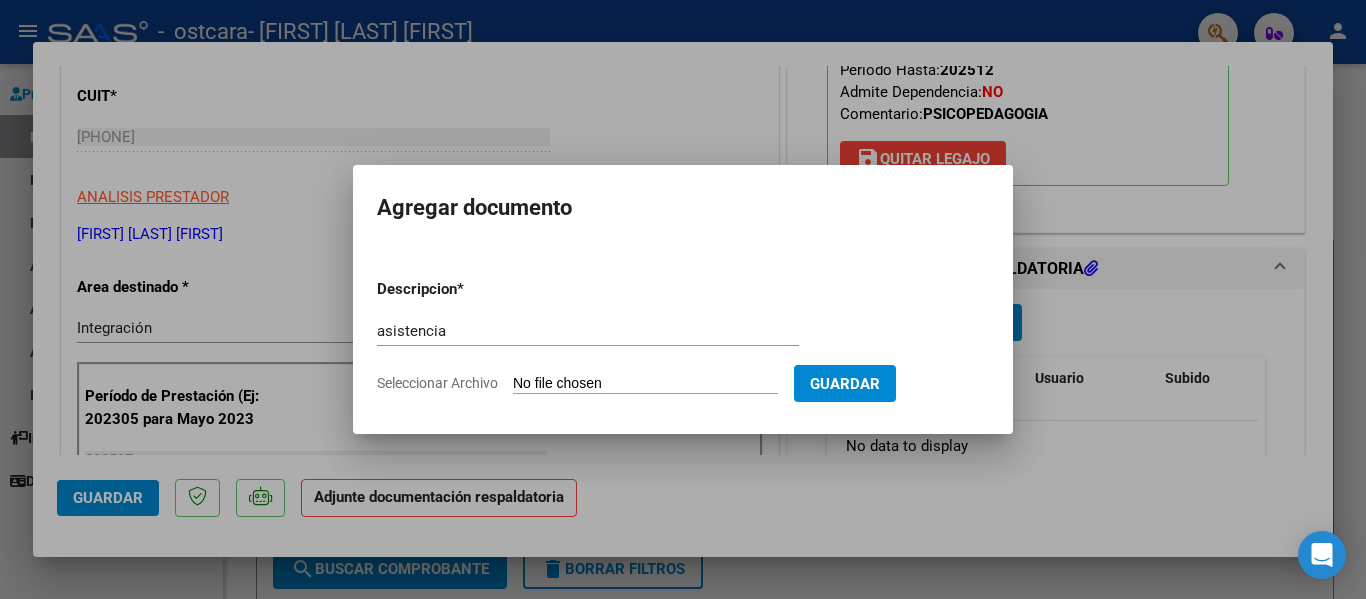 click on "Seleccionar Archivo" at bounding box center (645, 384) 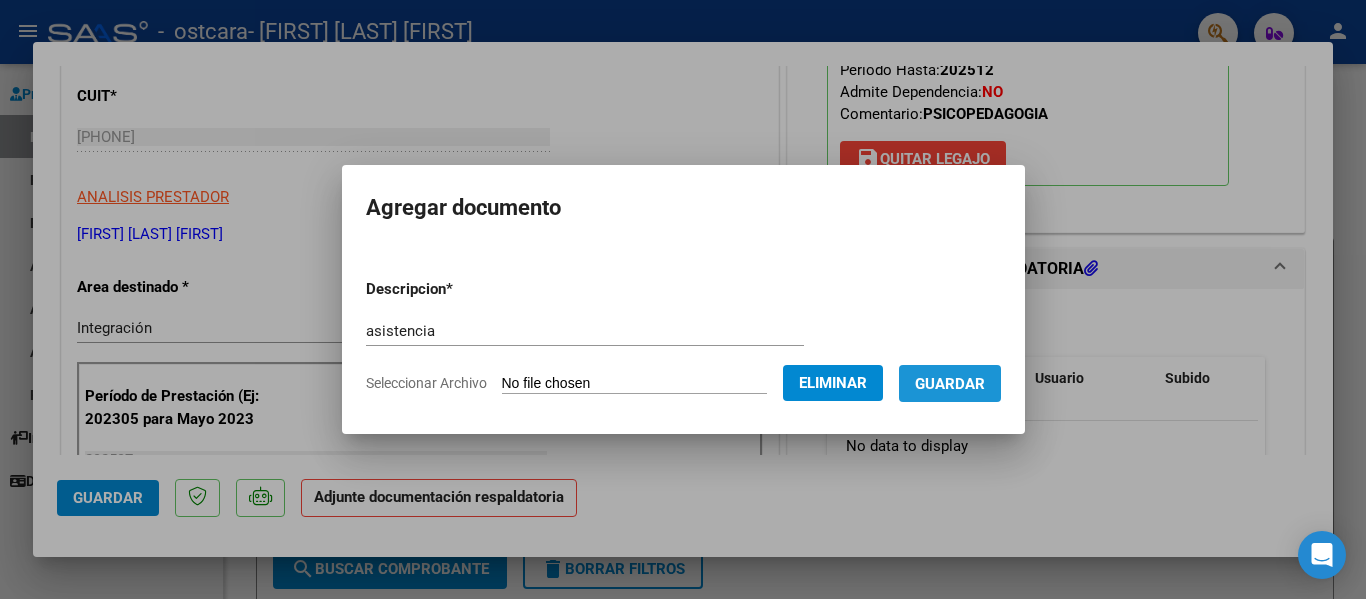 click on "Guardar" at bounding box center [950, 384] 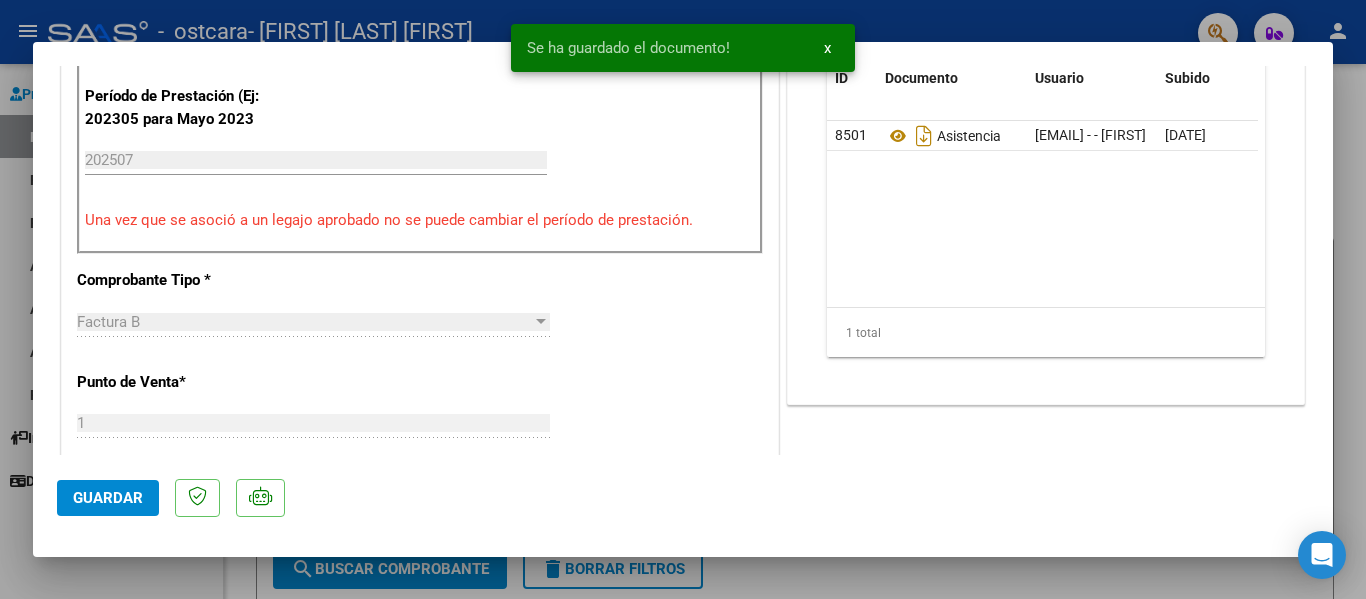 scroll, scrollTop: 700, scrollLeft: 0, axis: vertical 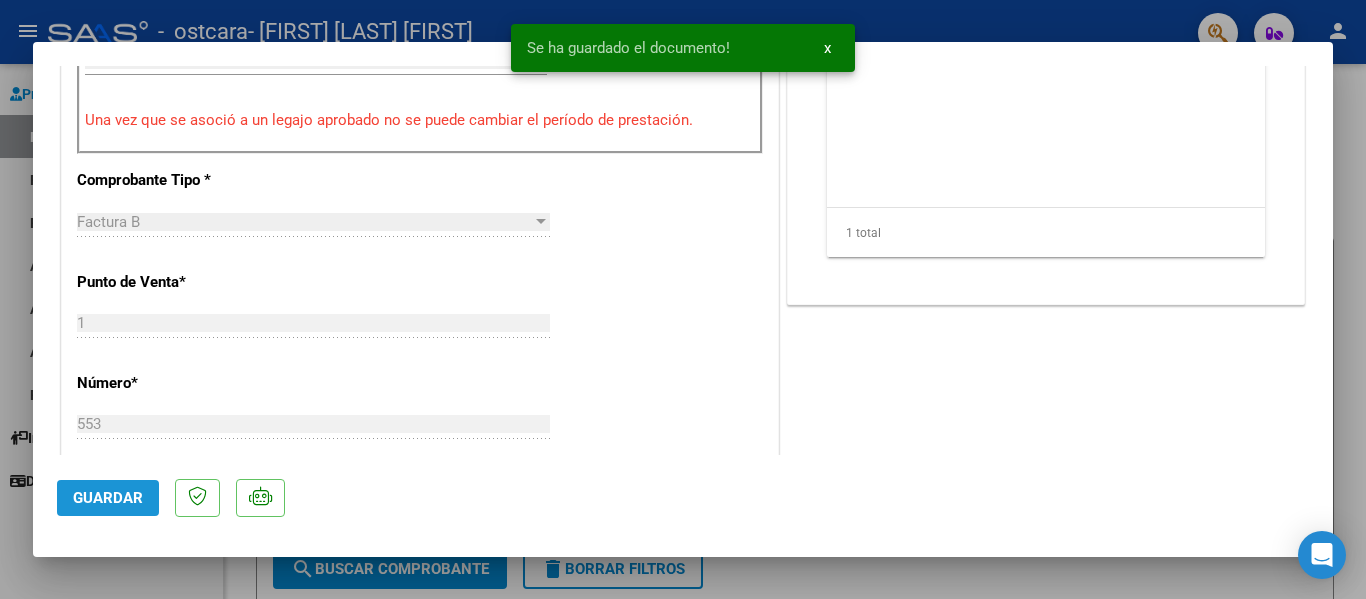 click on "Guardar" 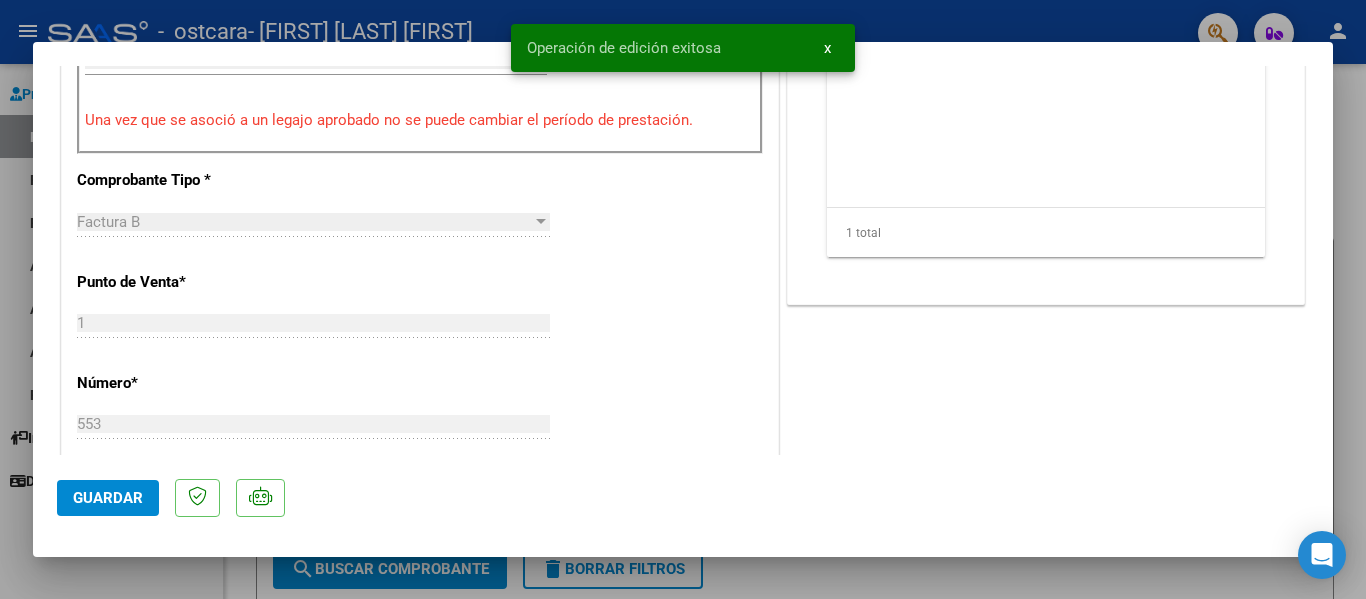 click at bounding box center (683, 299) 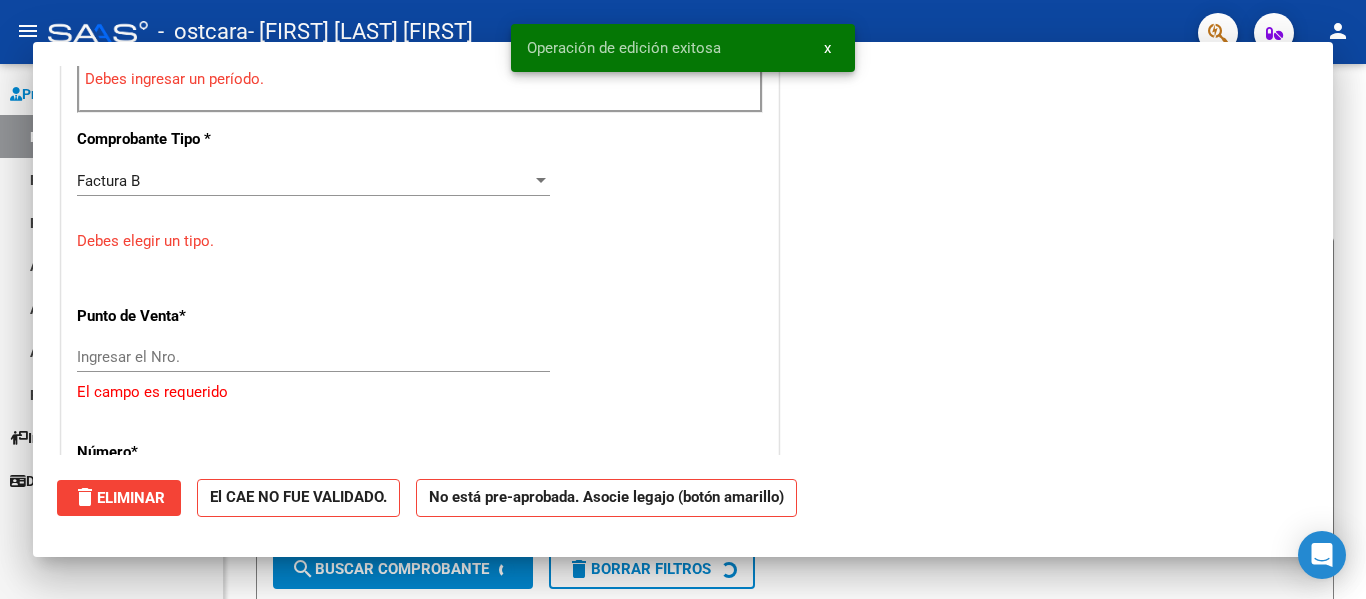 scroll, scrollTop: 0, scrollLeft: 0, axis: both 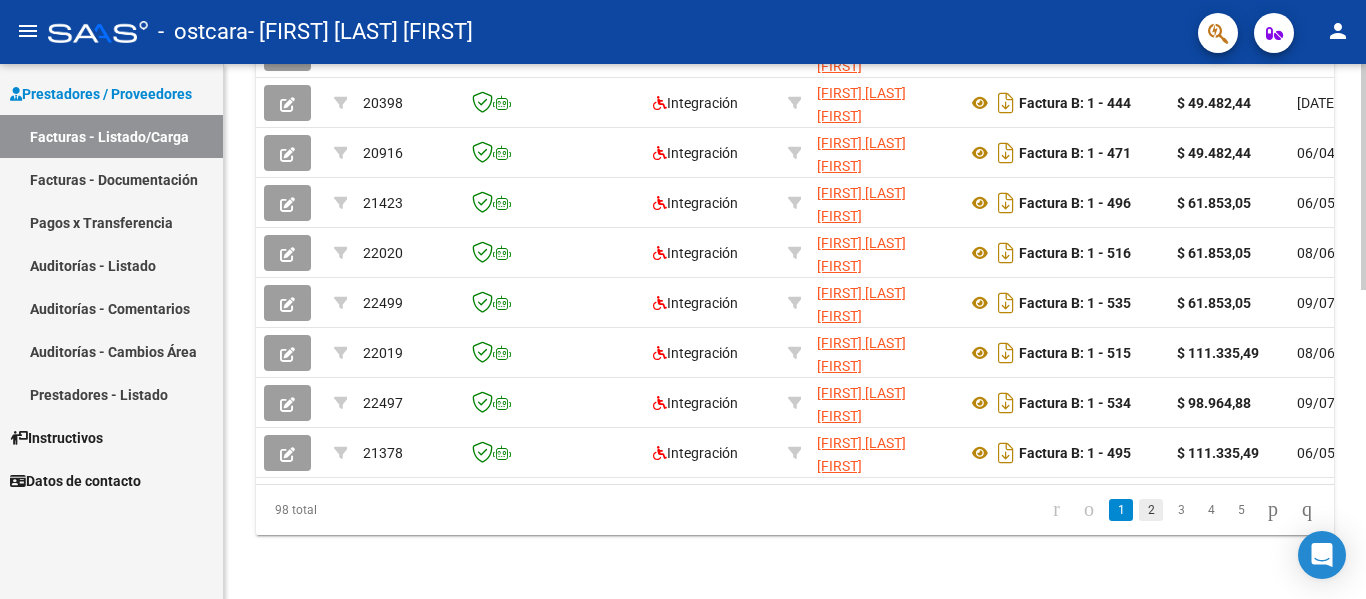 click on "2" 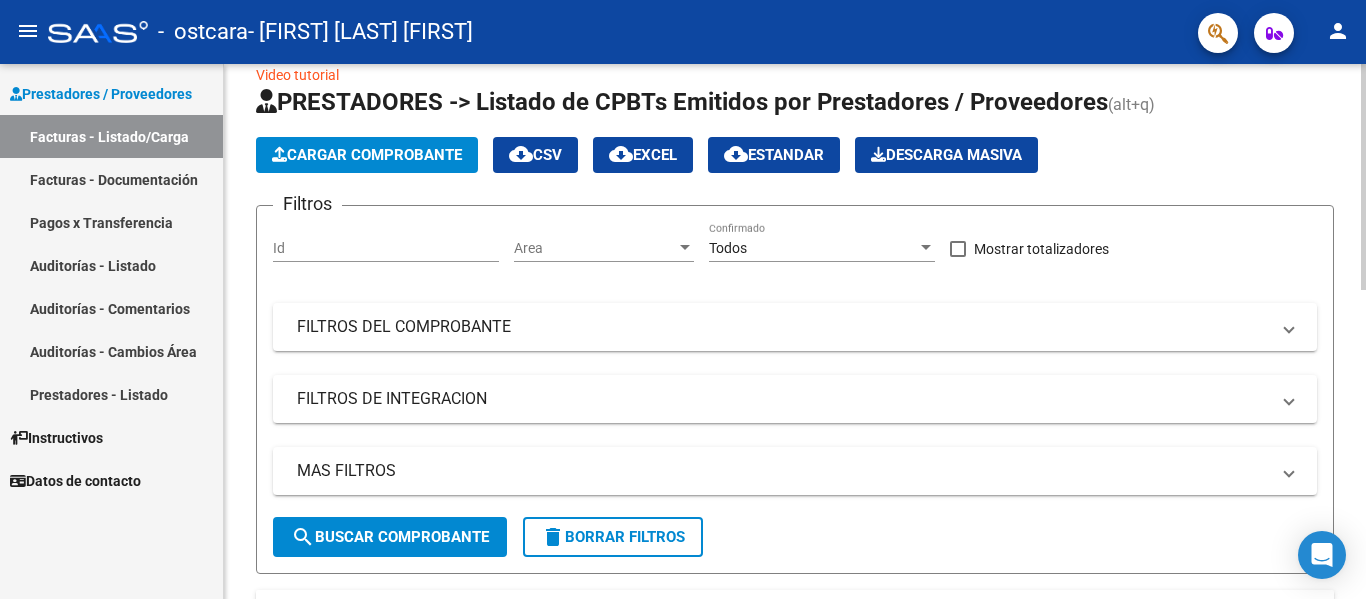 scroll, scrollTop: 0, scrollLeft: 0, axis: both 